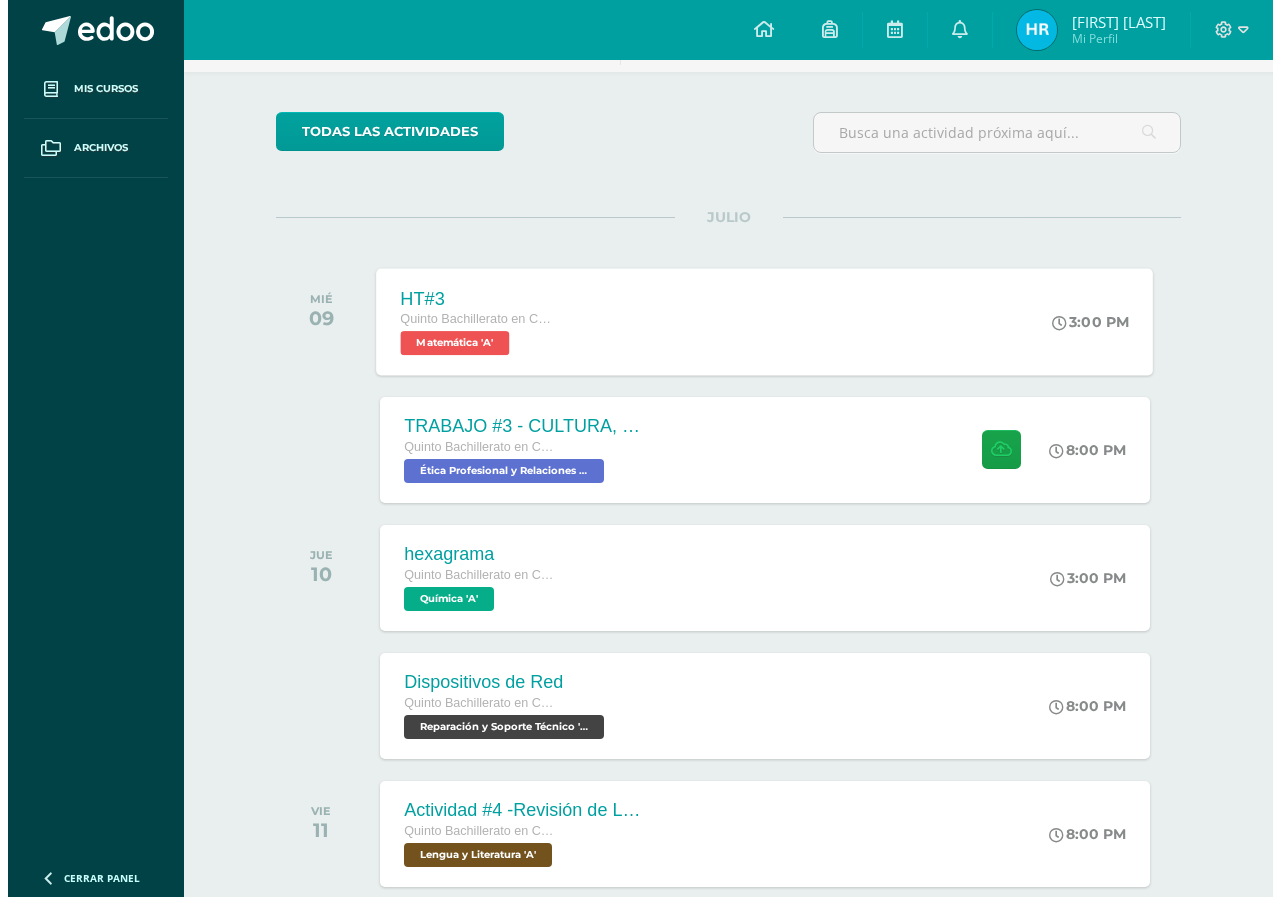 scroll, scrollTop: 300, scrollLeft: 0, axis: vertical 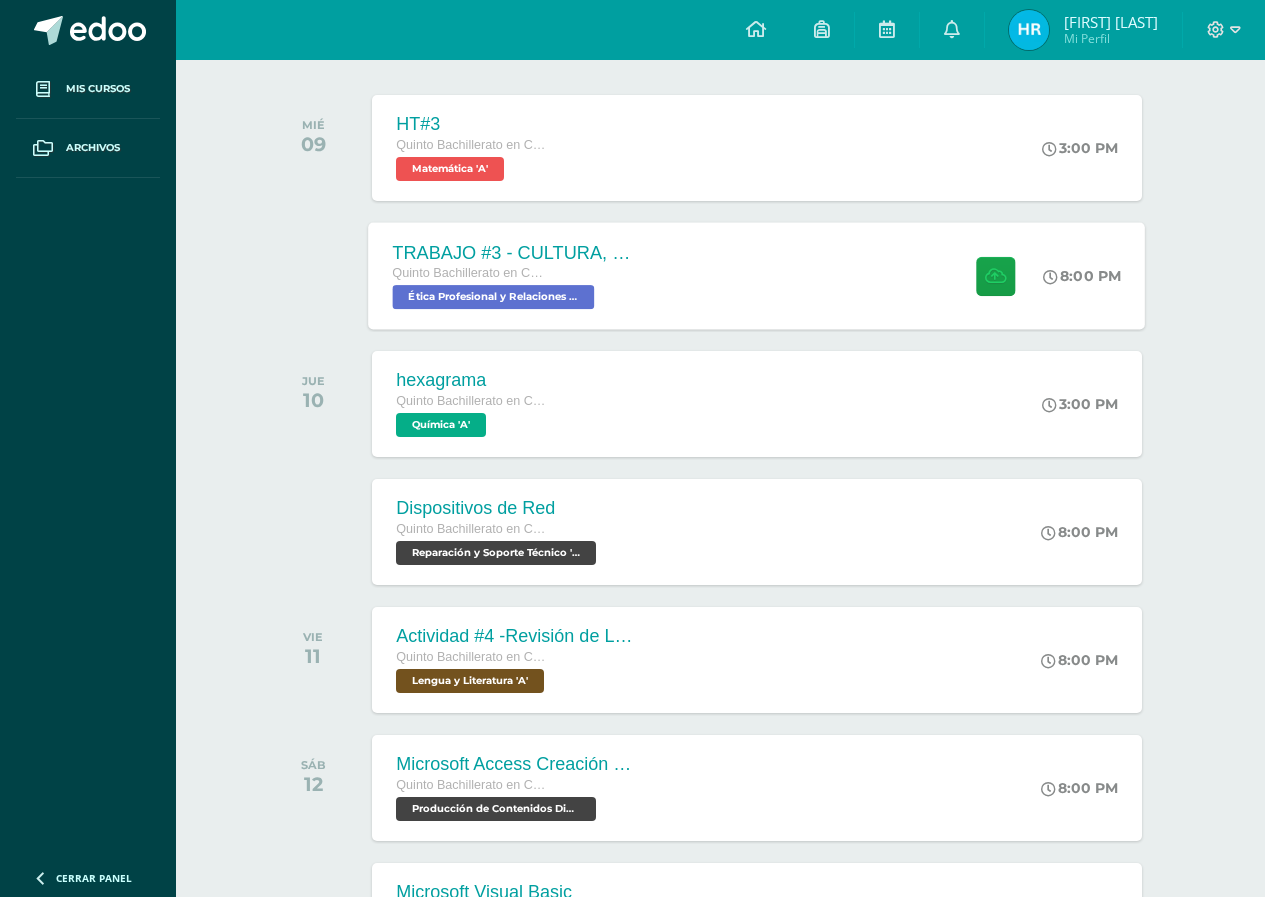 click on "Ética Profesional y Relaciones Humanas 'A'" at bounding box center [494, 297] 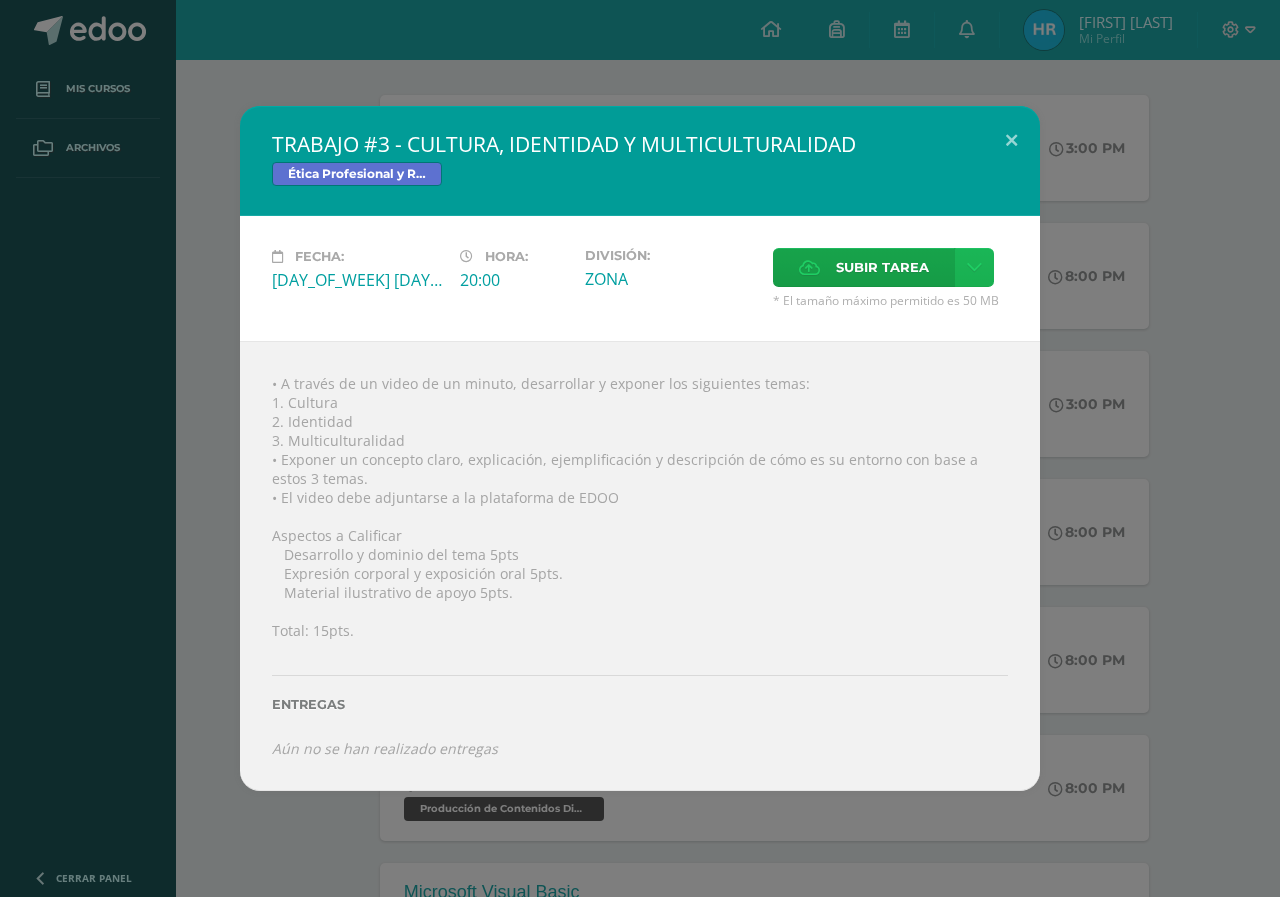 click at bounding box center (974, 267) 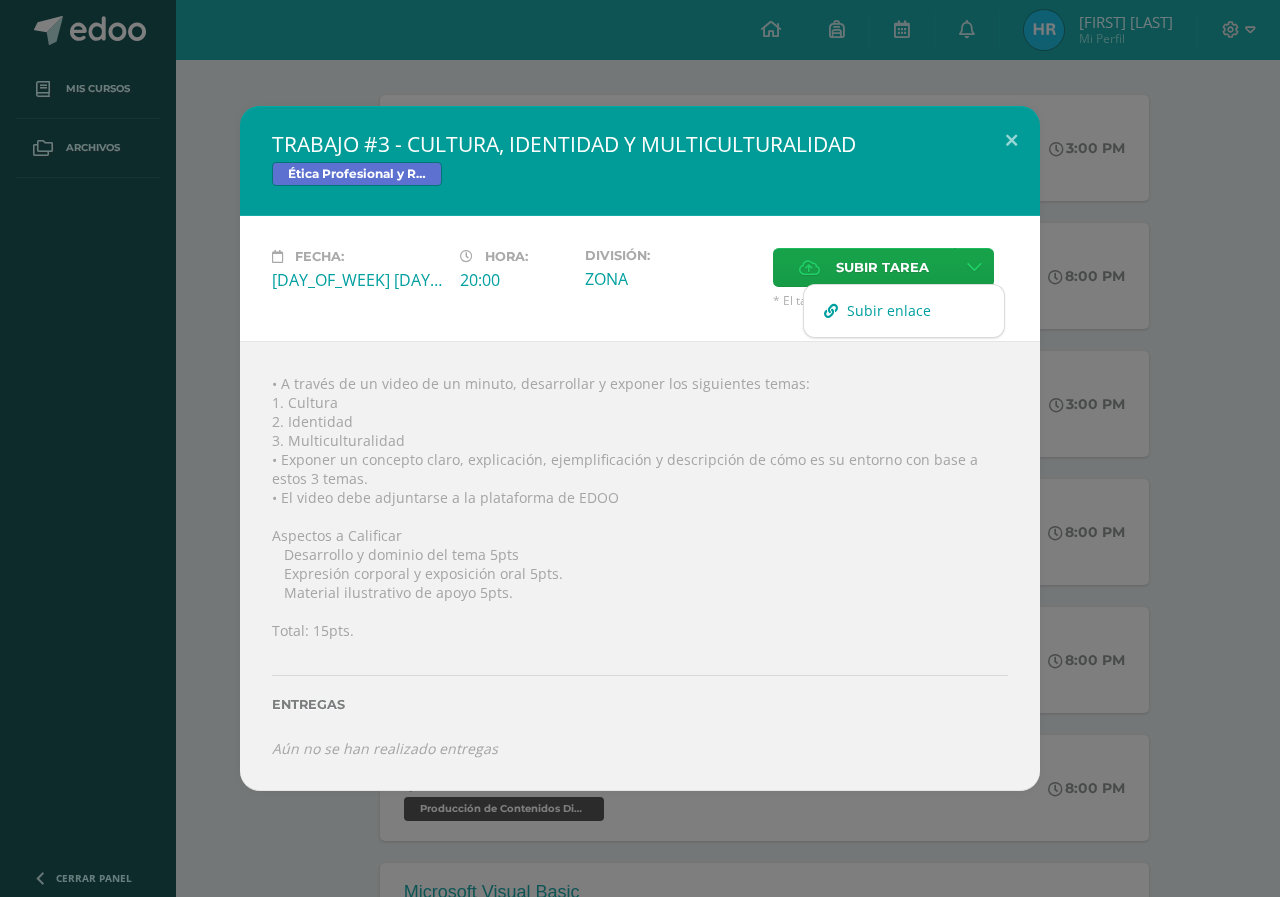 click on "Subir enlace" at bounding box center (889, 310) 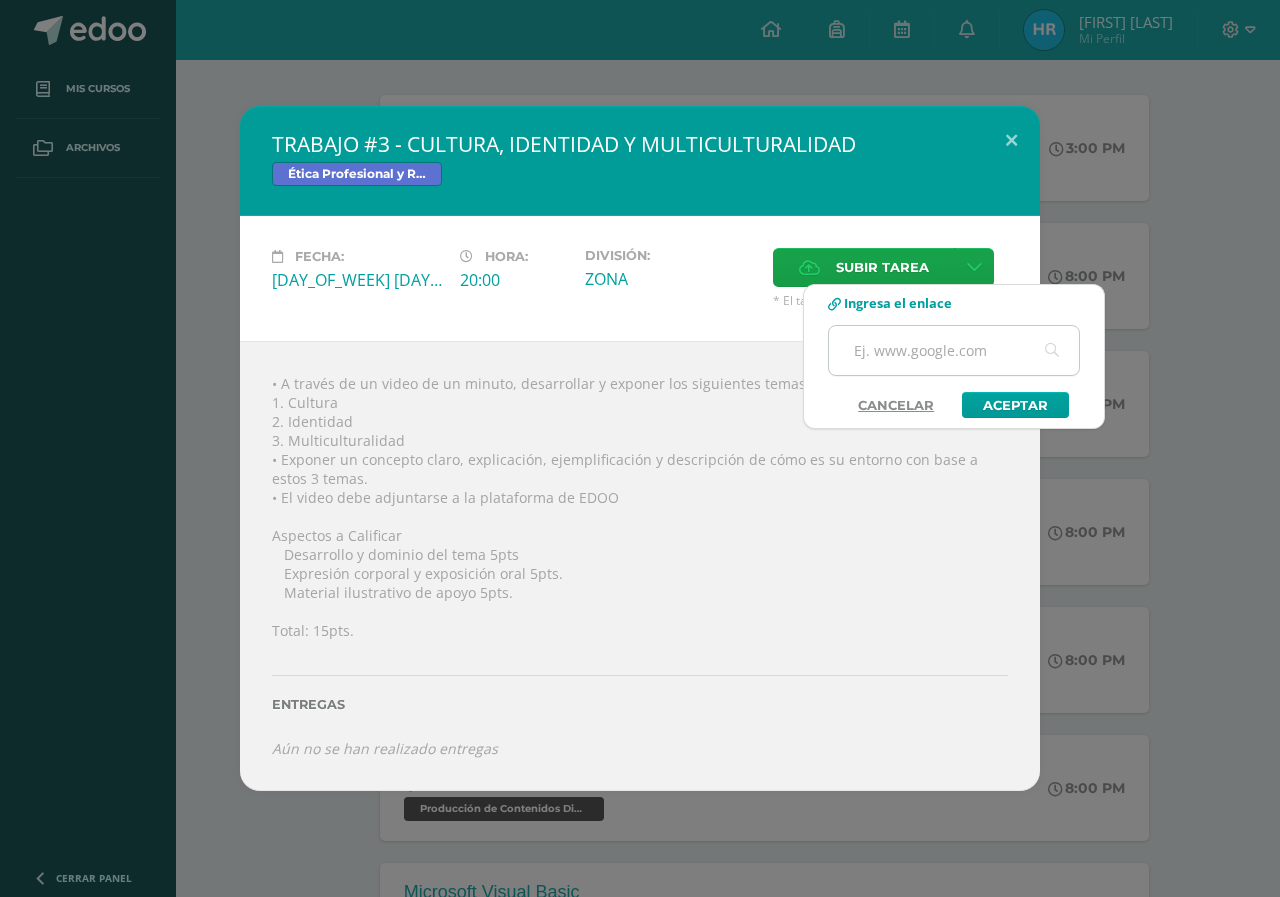 paste on "https://mega.nz/file/2k500YzY#i5Nn81EDYvOTd4L6P9YeOTUhaX850FfSF1ia7way52g" 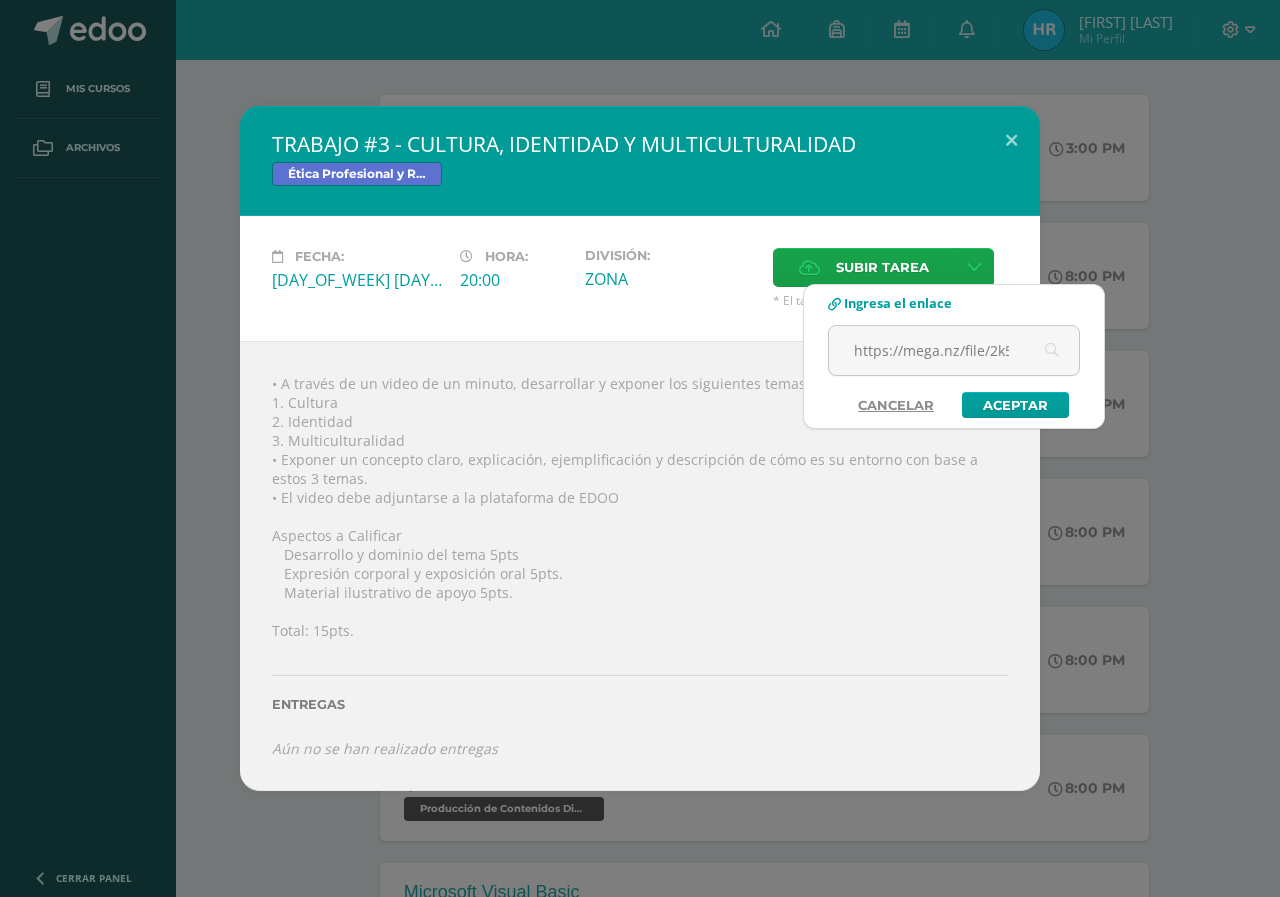 scroll, scrollTop: 0, scrollLeft: 391, axis: horizontal 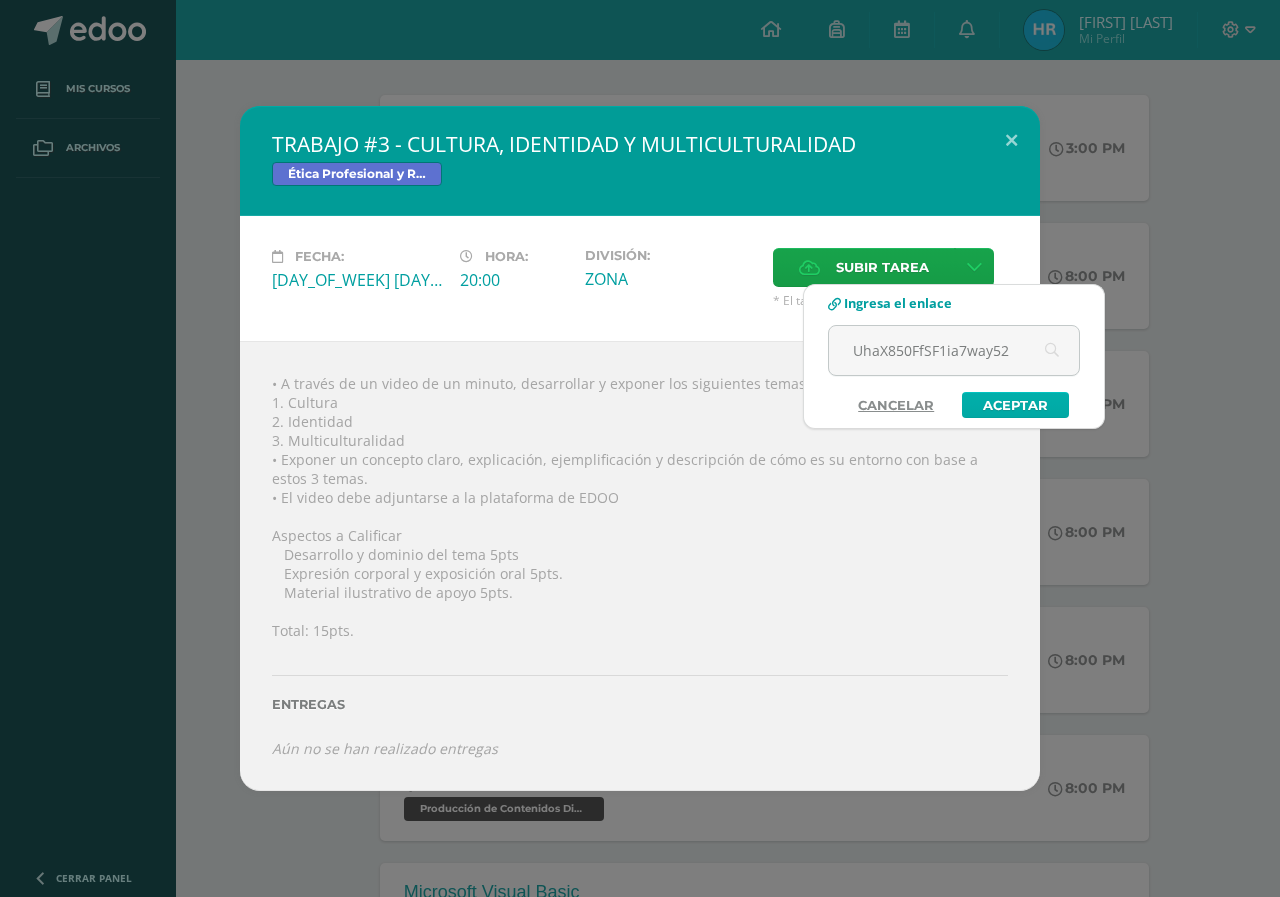 type on "https://mega.nz/file/2k500YzY#i5Nn81EDYvOTd4L6P9YeOTUhaX850FfSF1ia7way52g" 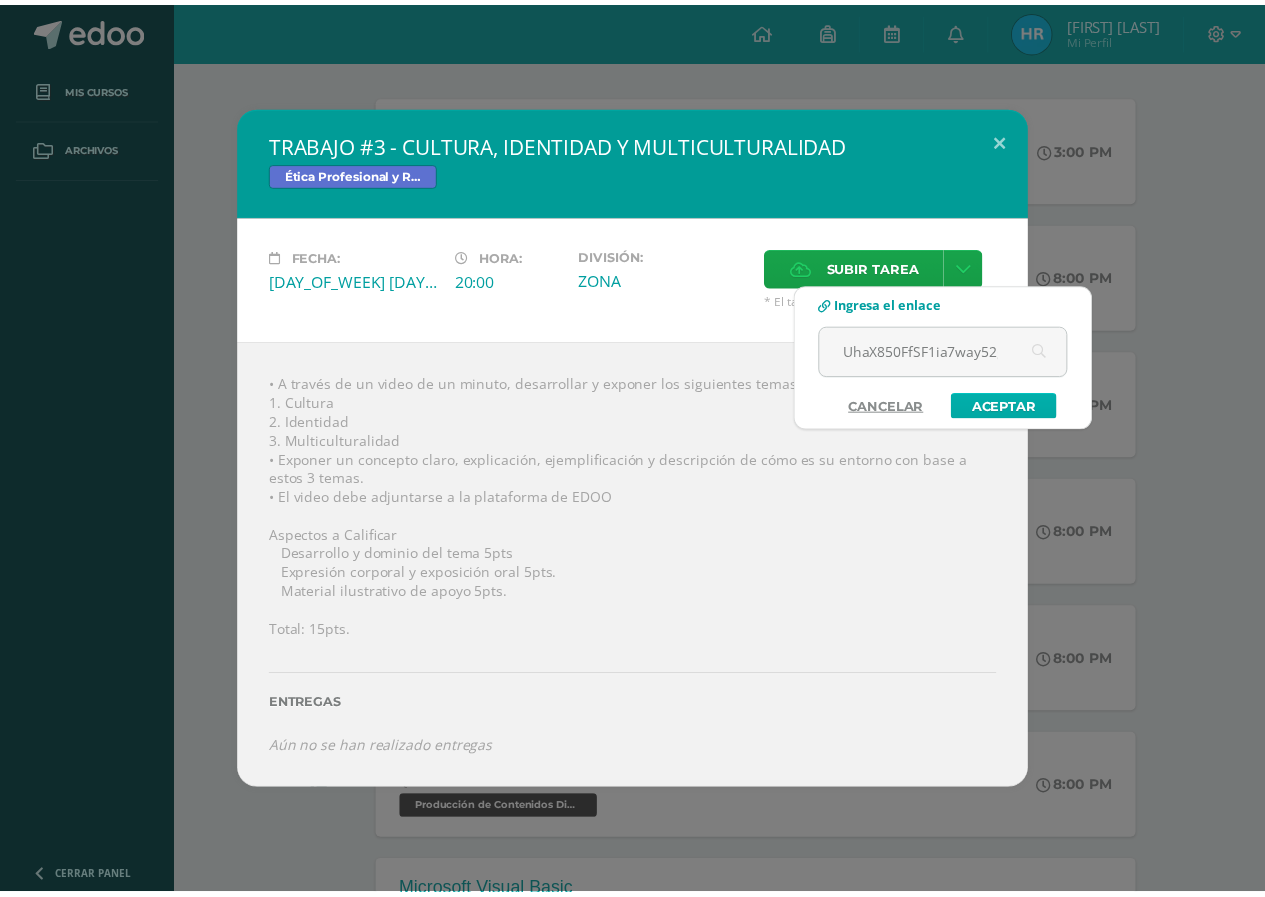 scroll, scrollTop: 0, scrollLeft: 0, axis: both 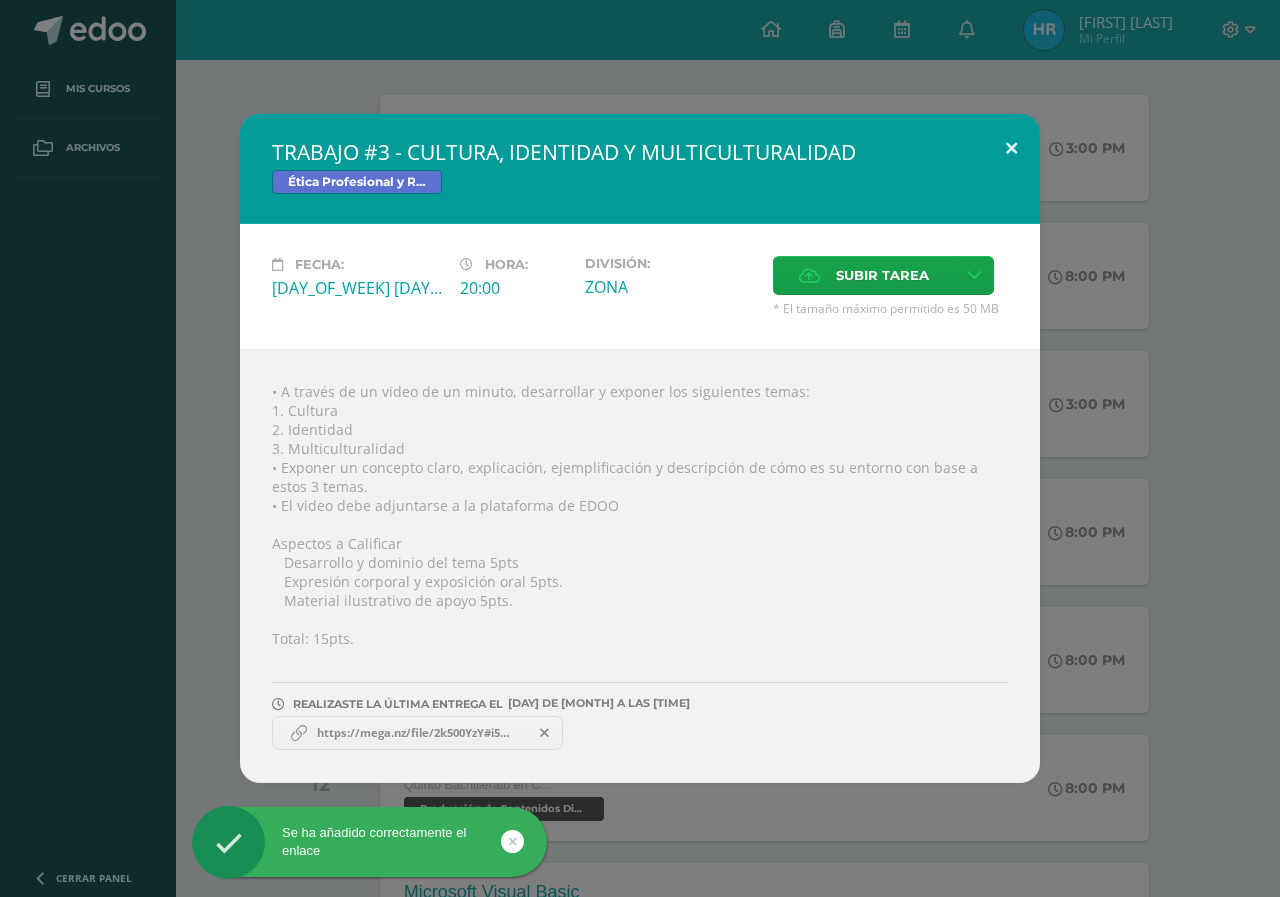 click at bounding box center (1011, 148) 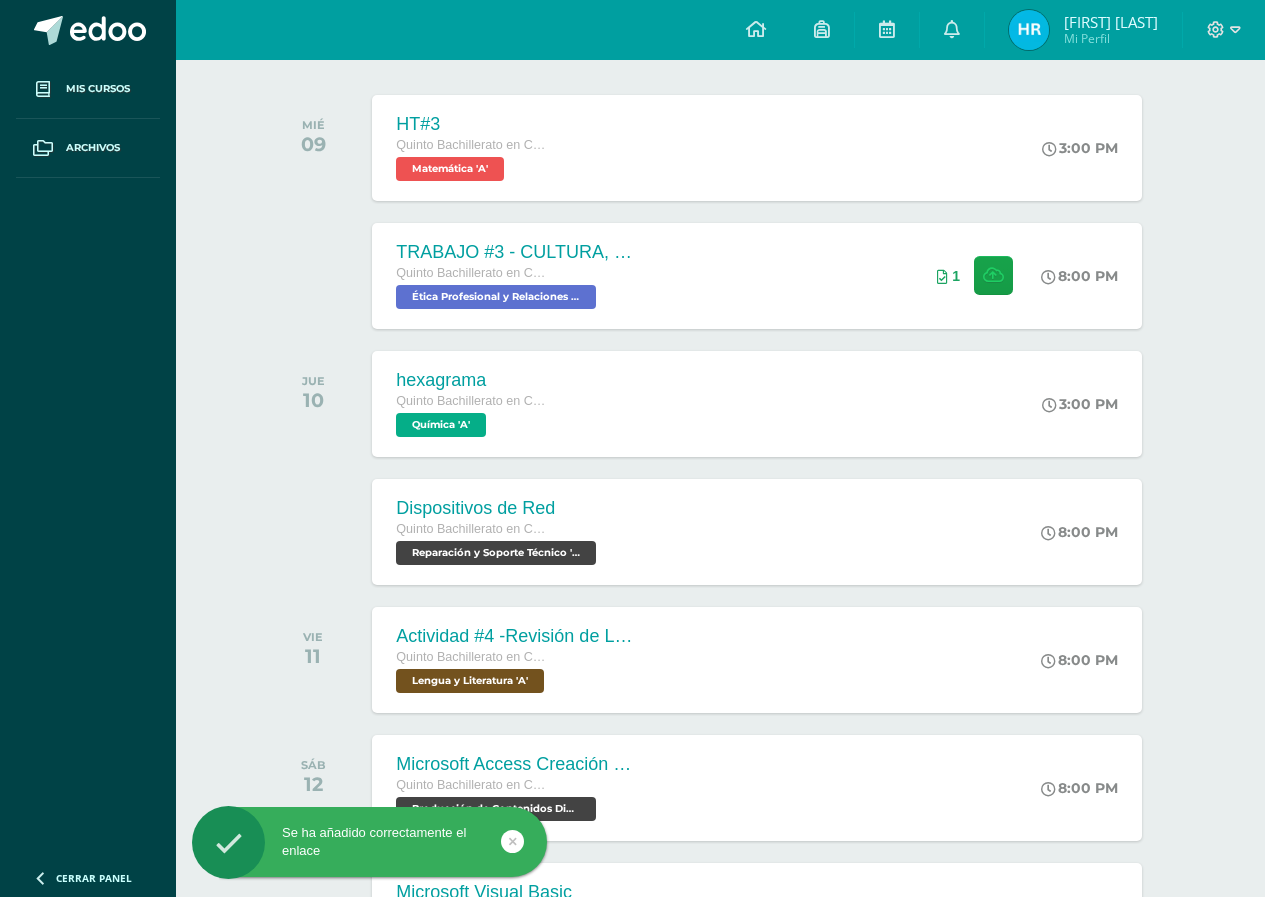 scroll, scrollTop: 0, scrollLeft: 0, axis: both 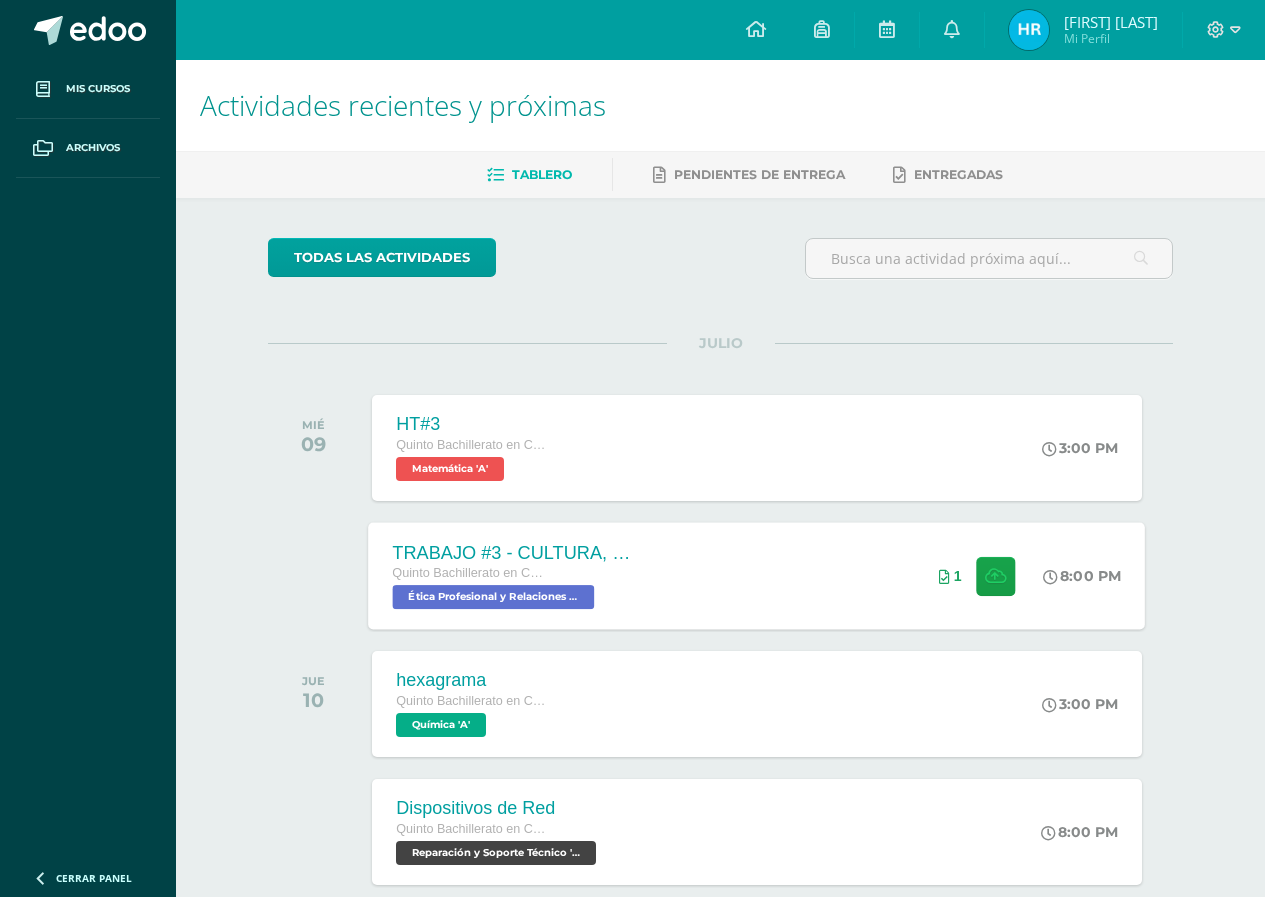 click on "Ética Profesional y Relaciones Humanas 'A'" at bounding box center [494, 597] 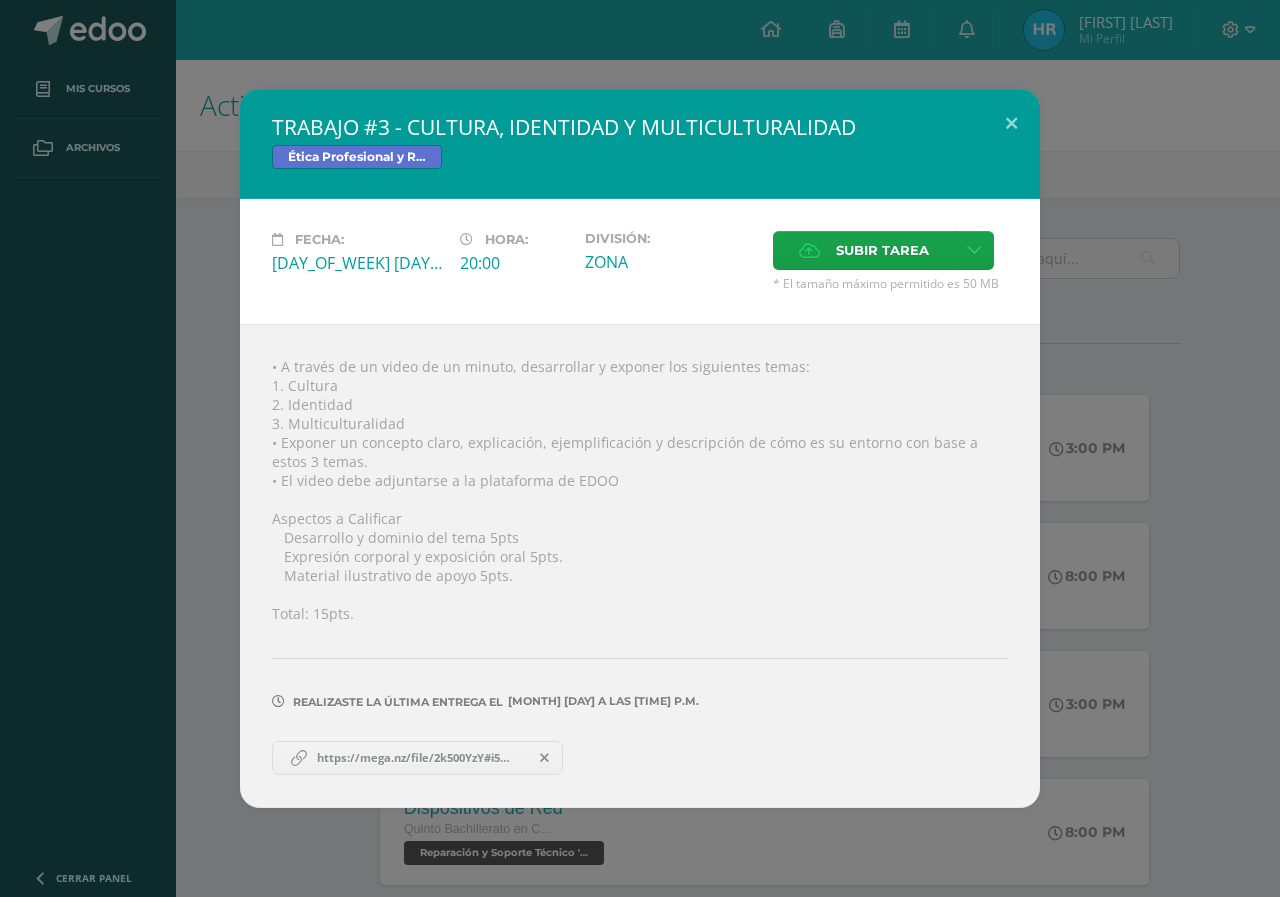 click on "https://mega.nz/file/2k500YzY#i5Nn81EDYvOTd4L6P9YeOTUhaX850FfSF1ia7way52g" at bounding box center [417, 758] 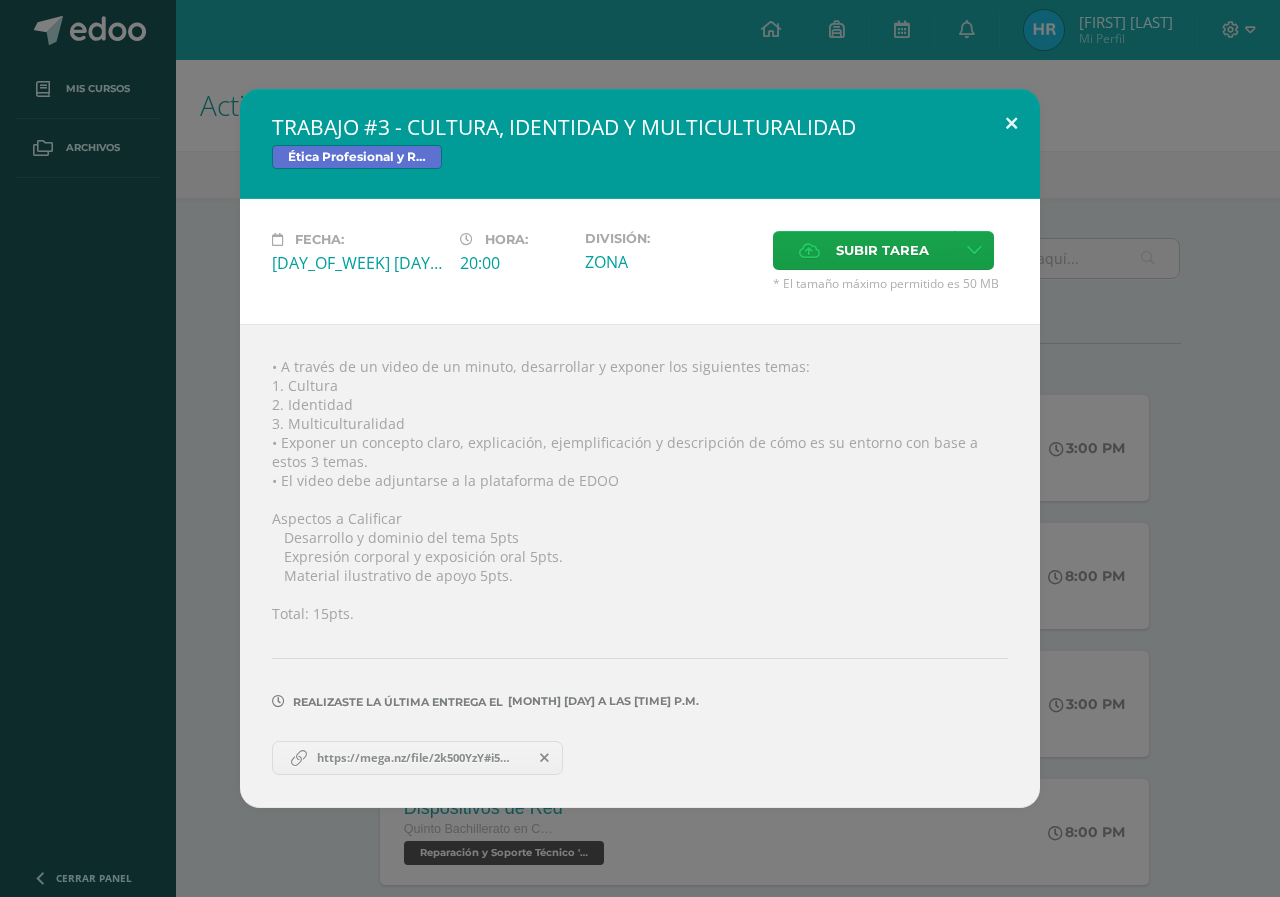 click at bounding box center (1011, 123) 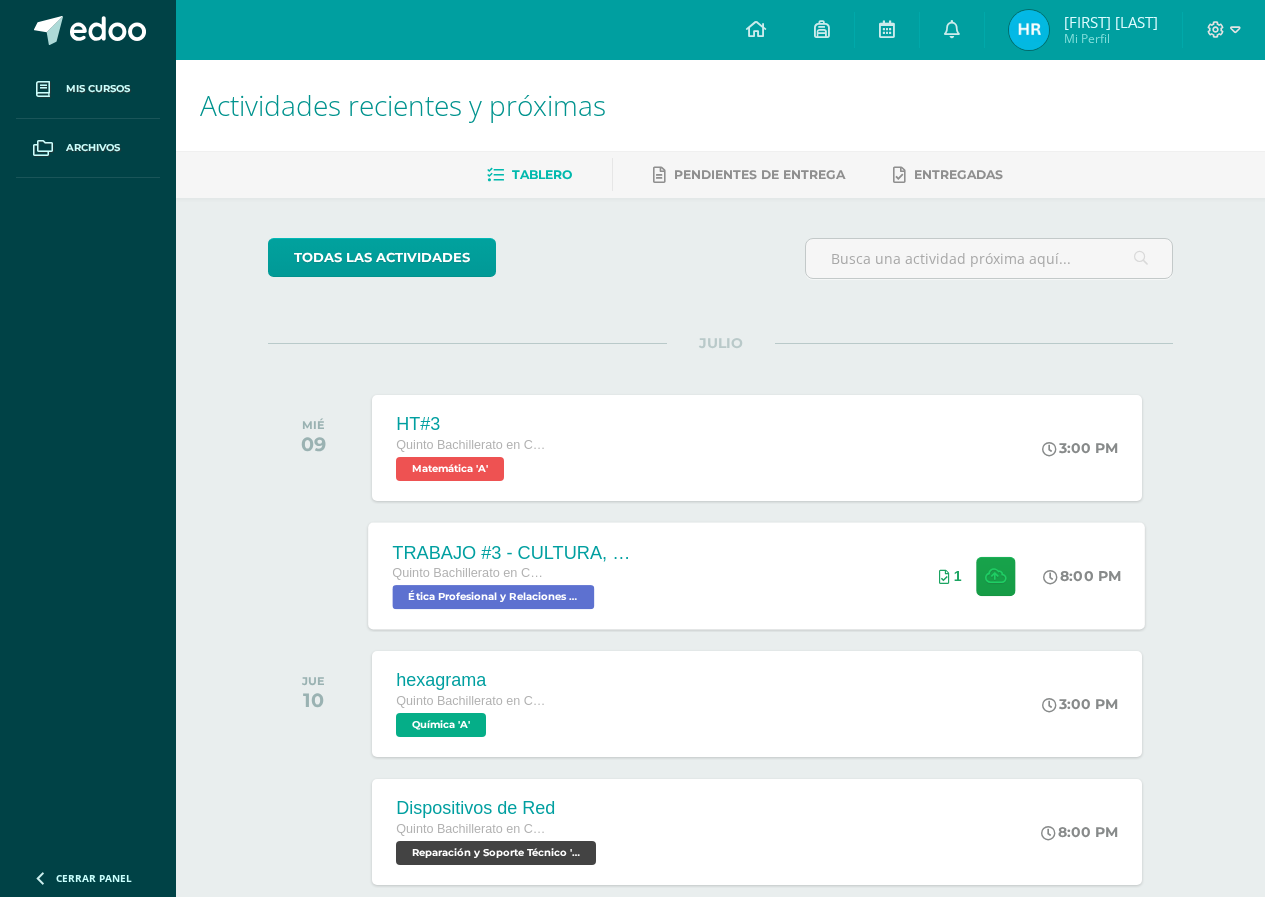 click on "Quinto Bachillerato en CCLL con Orientación en Computación" at bounding box center (514, 574) 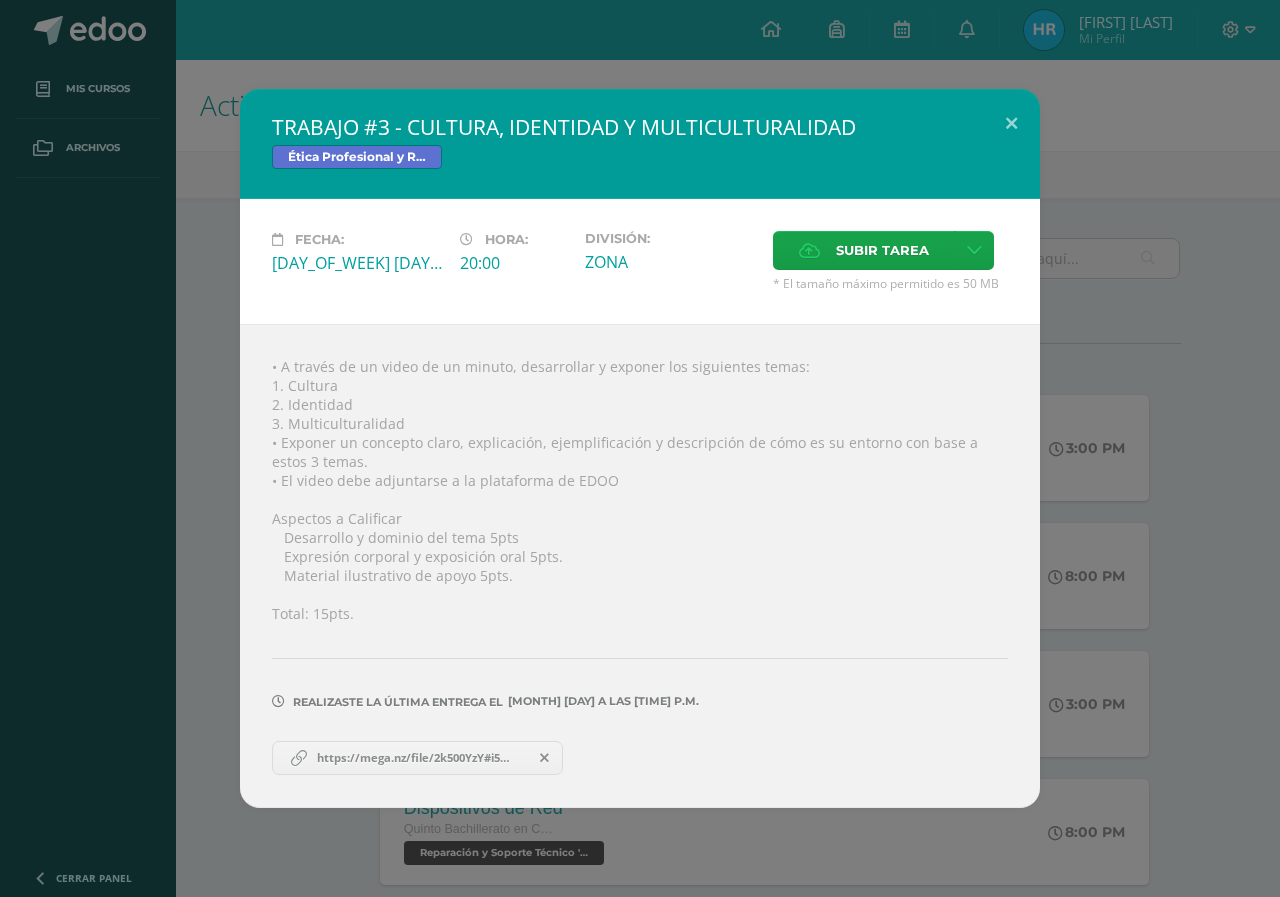click on "https://mega.nz/file/2k500YzY#i5Nn81EDYvOTd4L6P9YeOTUhaX850FfSF1ia7way52g" at bounding box center (417, 758) 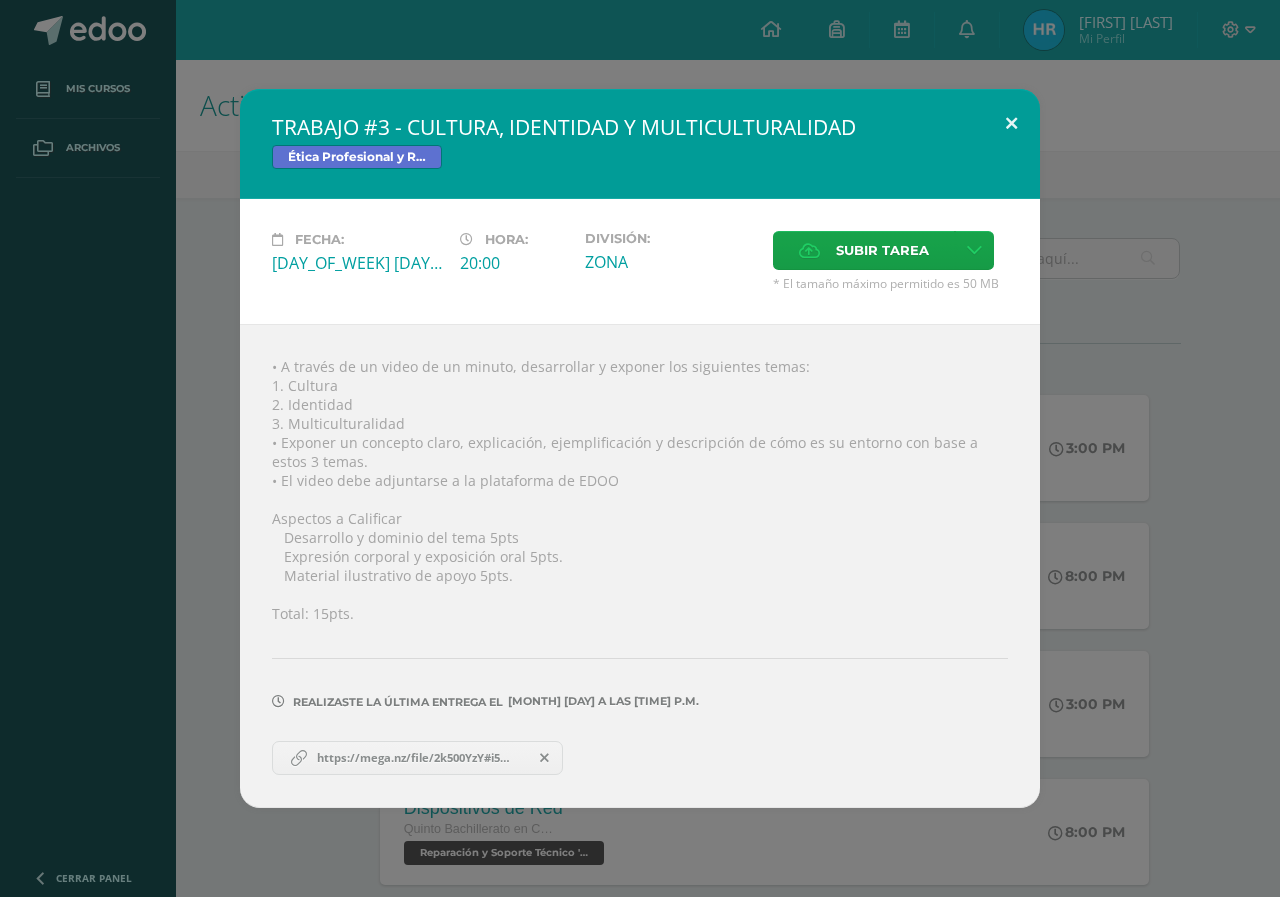 click at bounding box center (1011, 123) 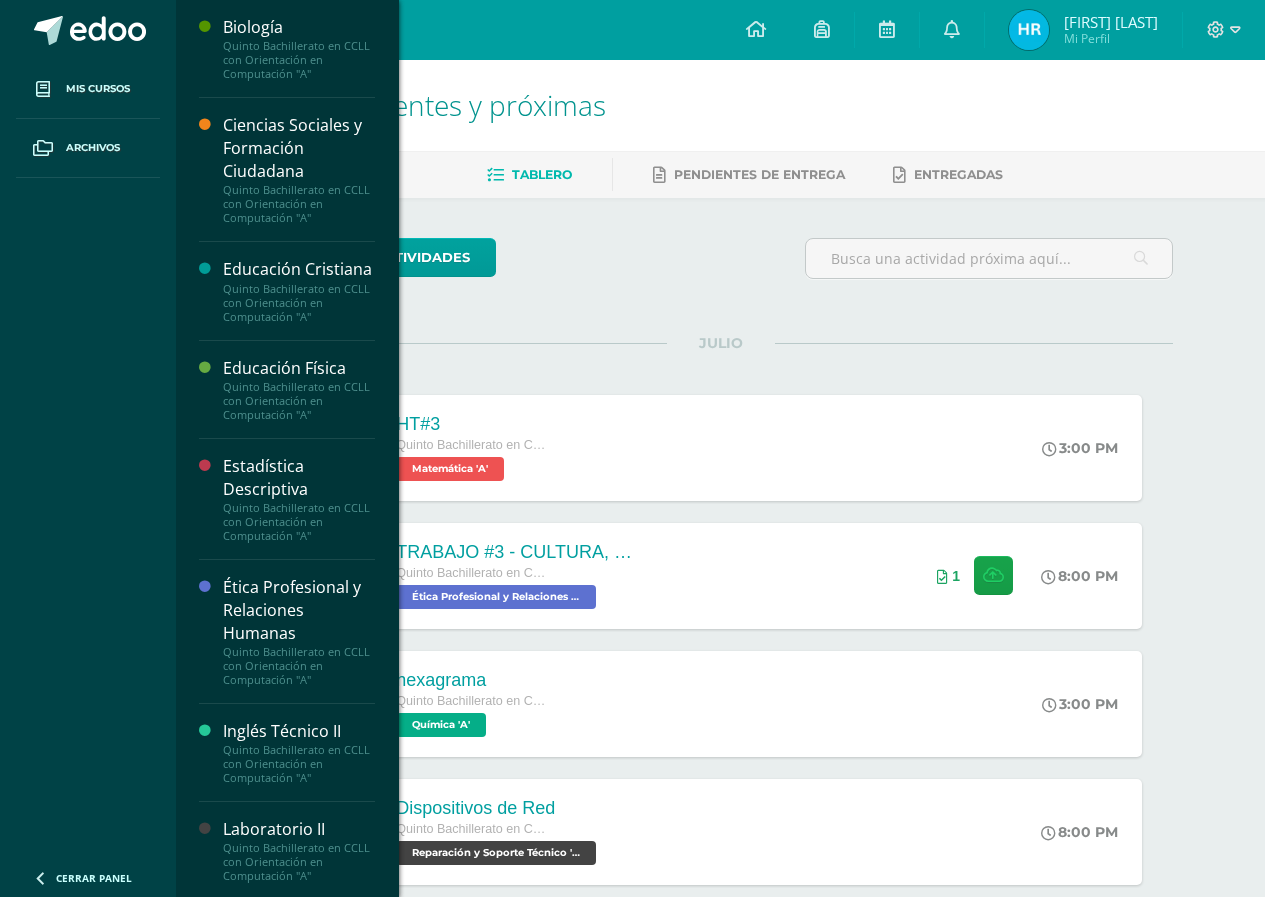 click on "Biología" at bounding box center [299, 27] 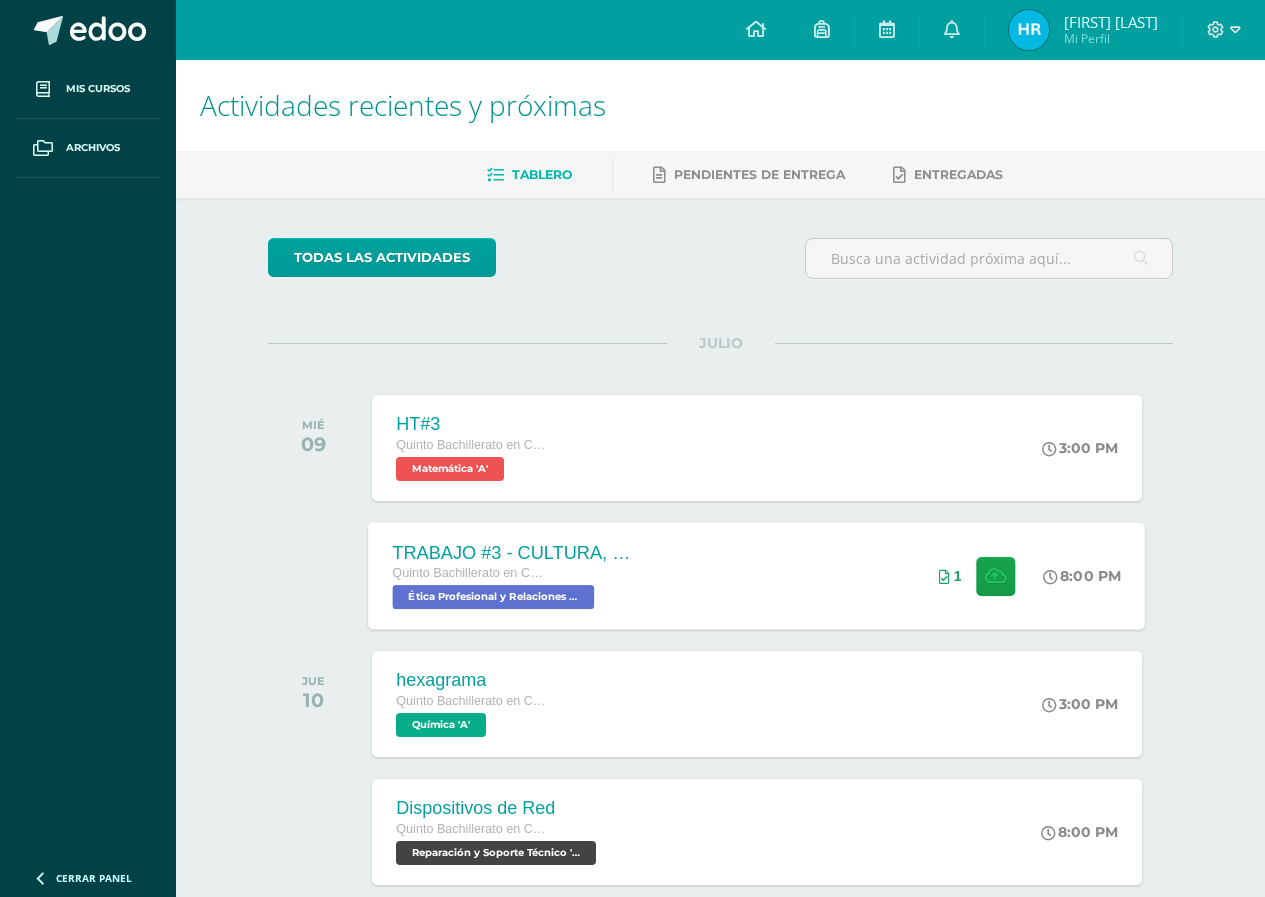click on "TRABAJO #3 - CULTURA, IDENTIDAD Y MULTICULTURALIDAD
Quinto Bachillerato en CCLL con Orientación en Computación
Ética Profesional y Relaciones Humanas 'A'" at bounding box center [514, 575] 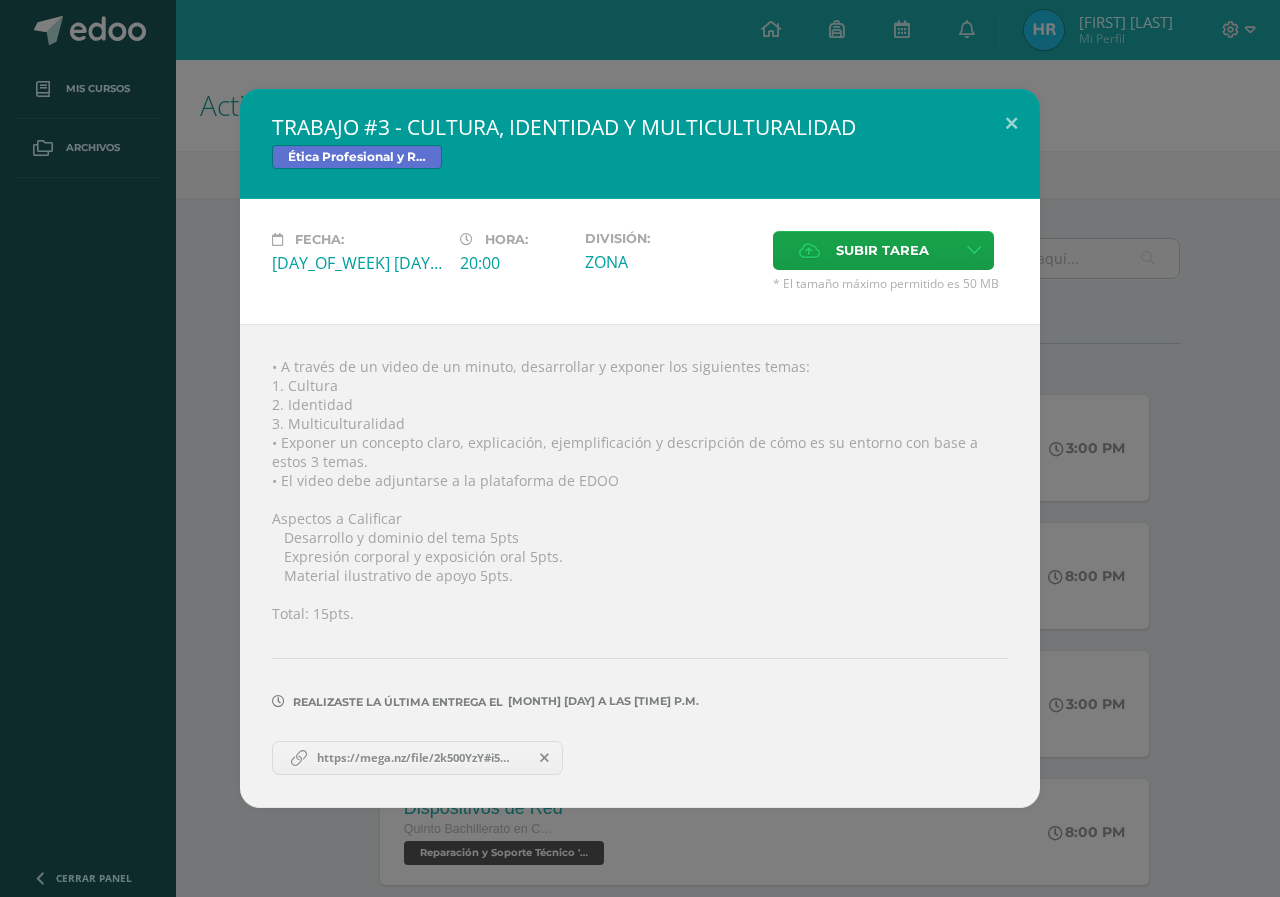 click at bounding box center [544, 758] 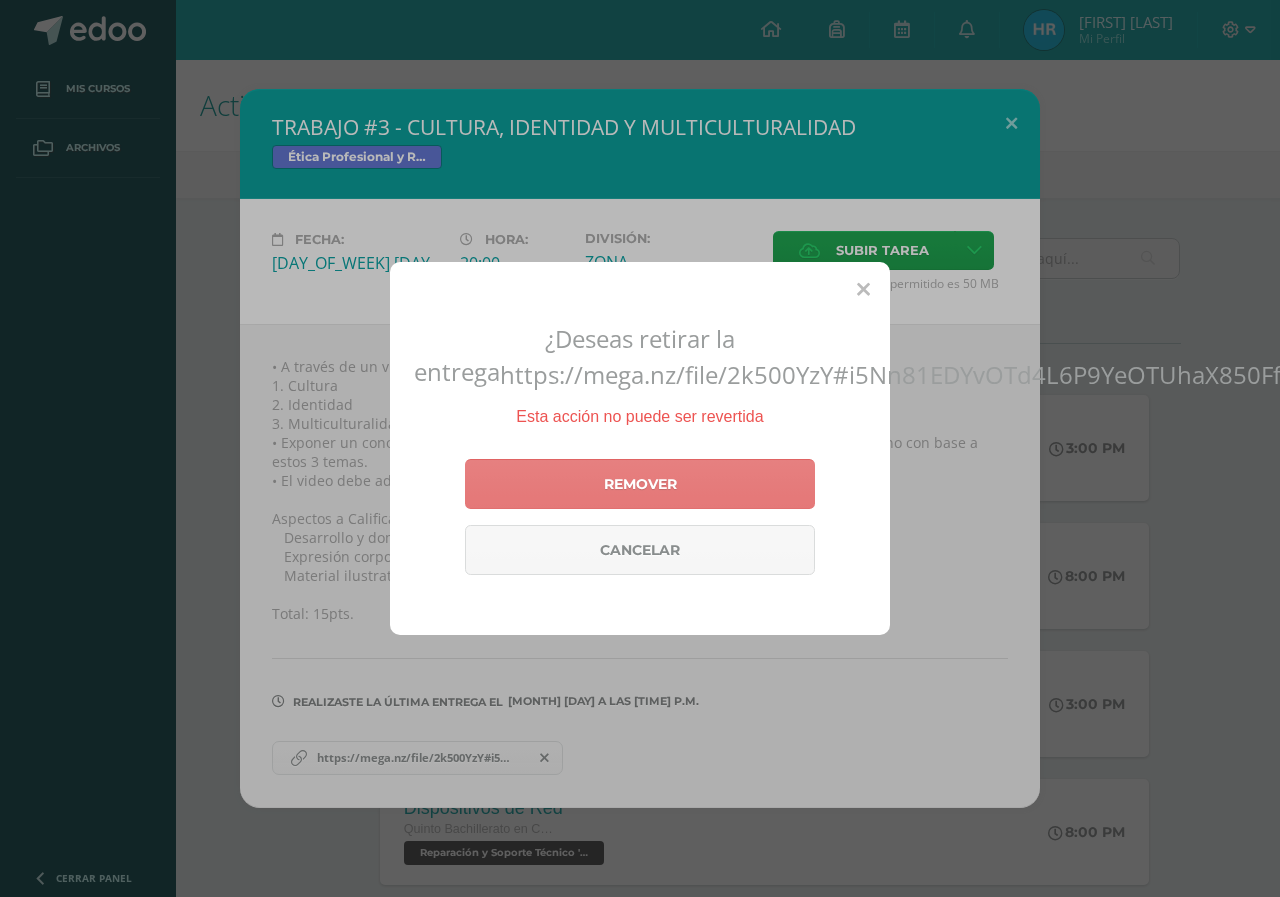click on "Remover" at bounding box center [640, 484] 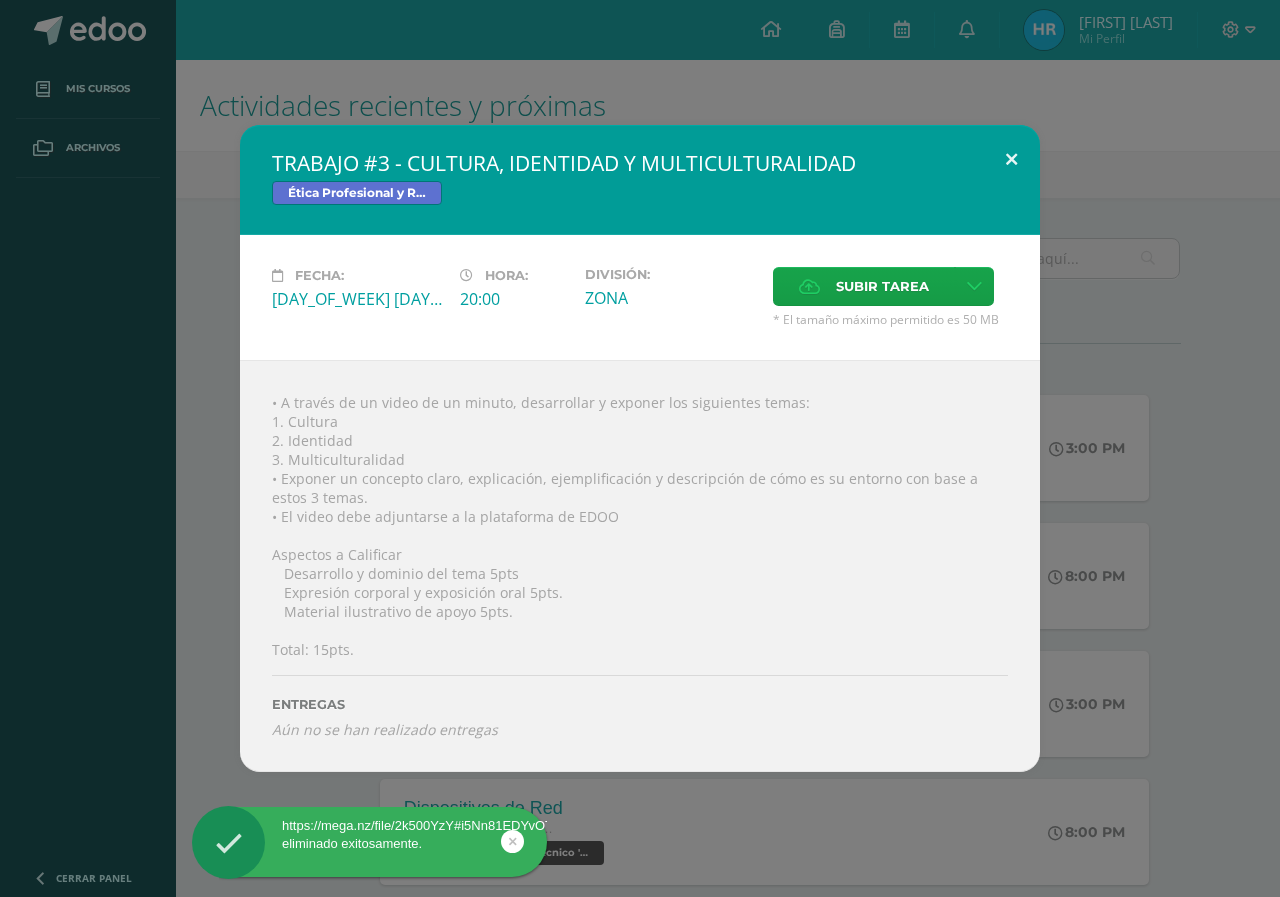 click at bounding box center (1011, 159) 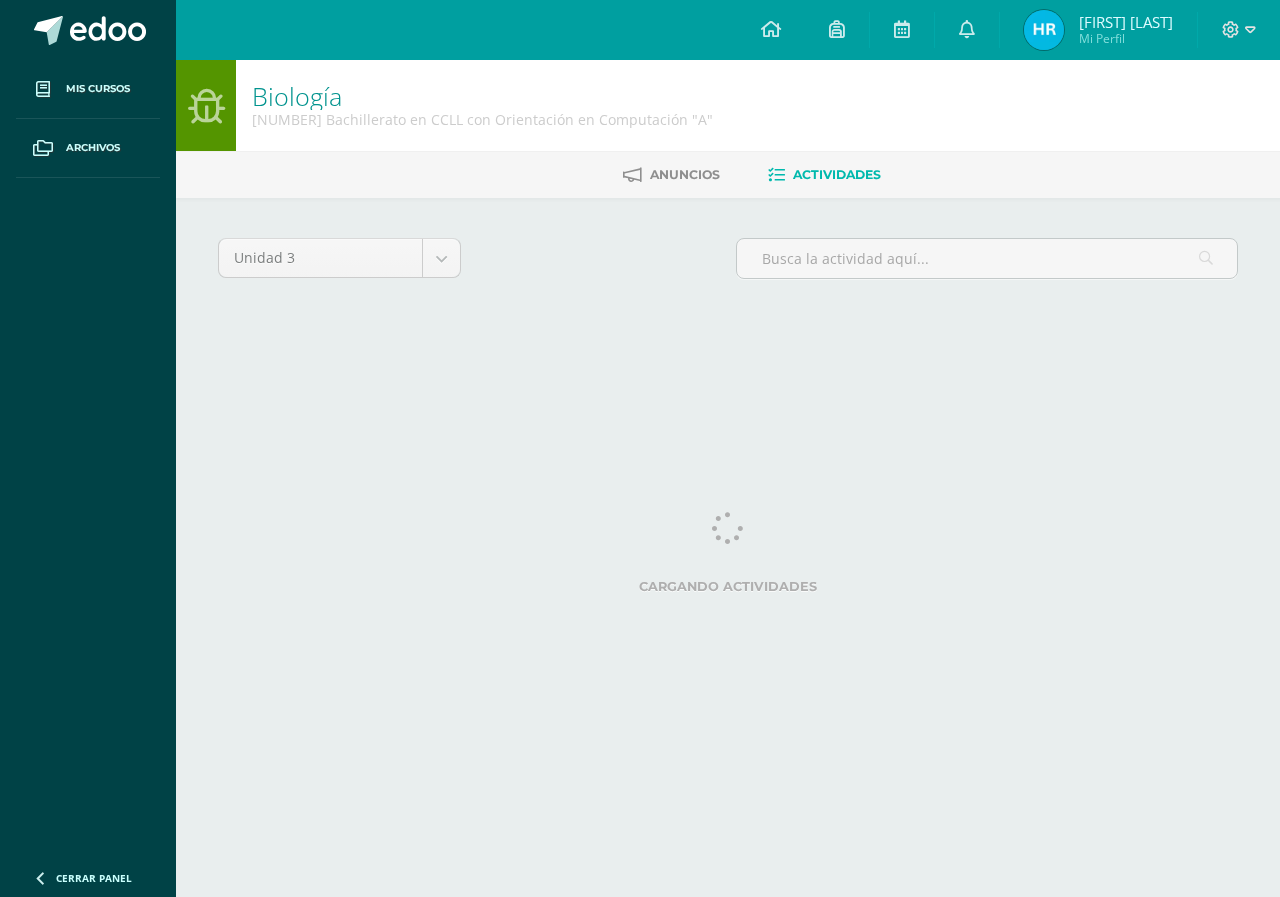scroll, scrollTop: 0, scrollLeft: 0, axis: both 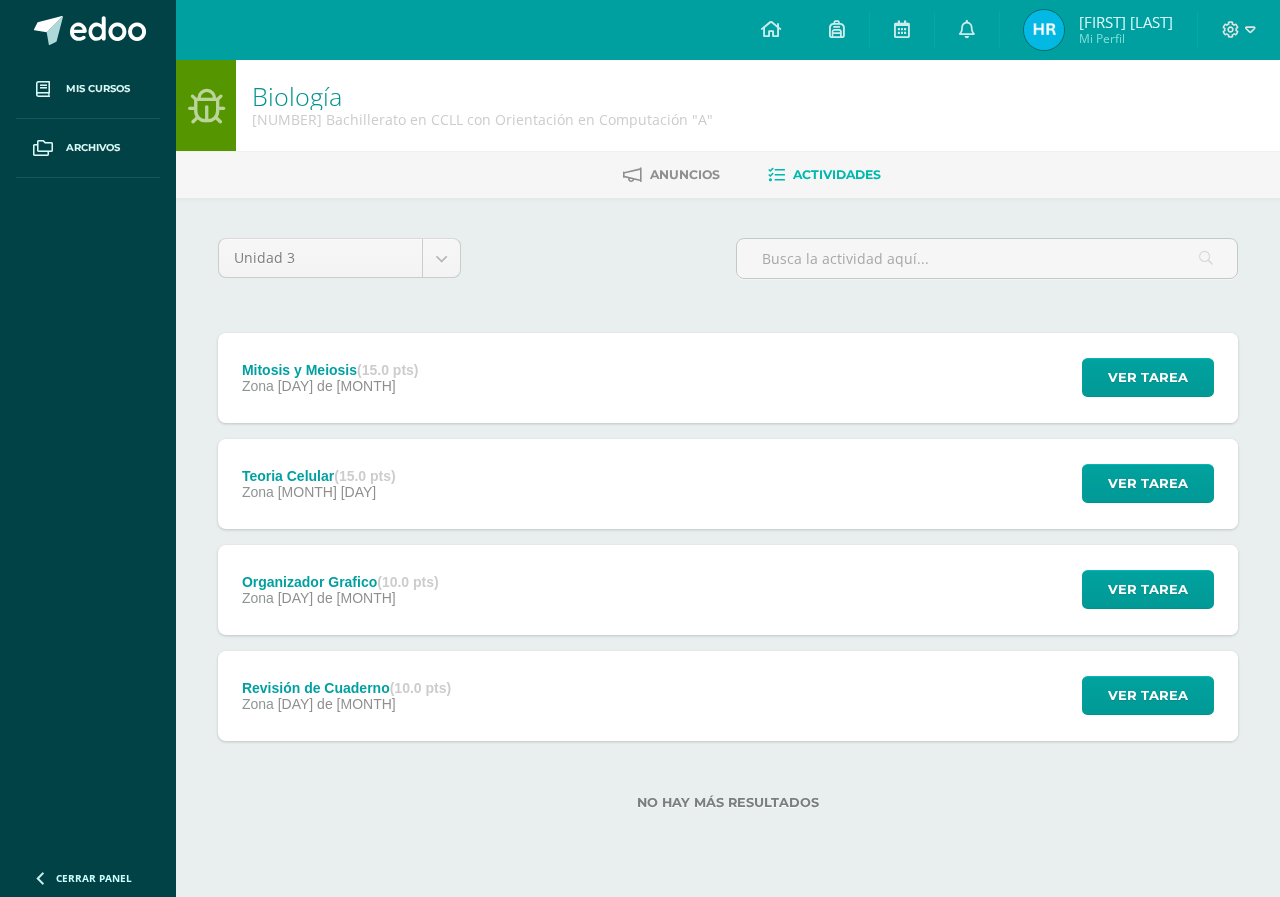 click on "Teoria Celular  (15.0 pts)" at bounding box center (319, 476) 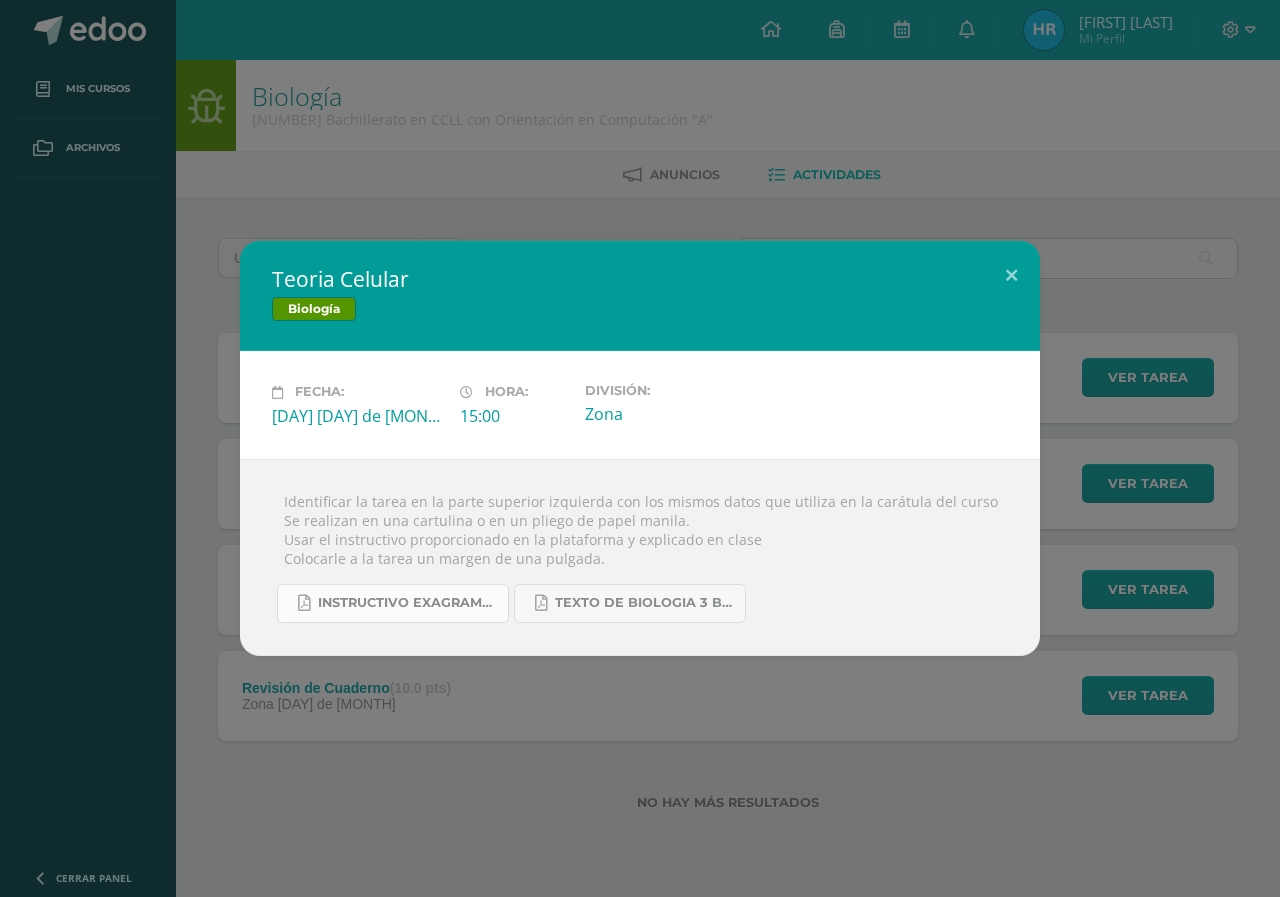 click on "instructivo exagrama TEORIA CELULAR.pdf" at bounding box center (408, 603) 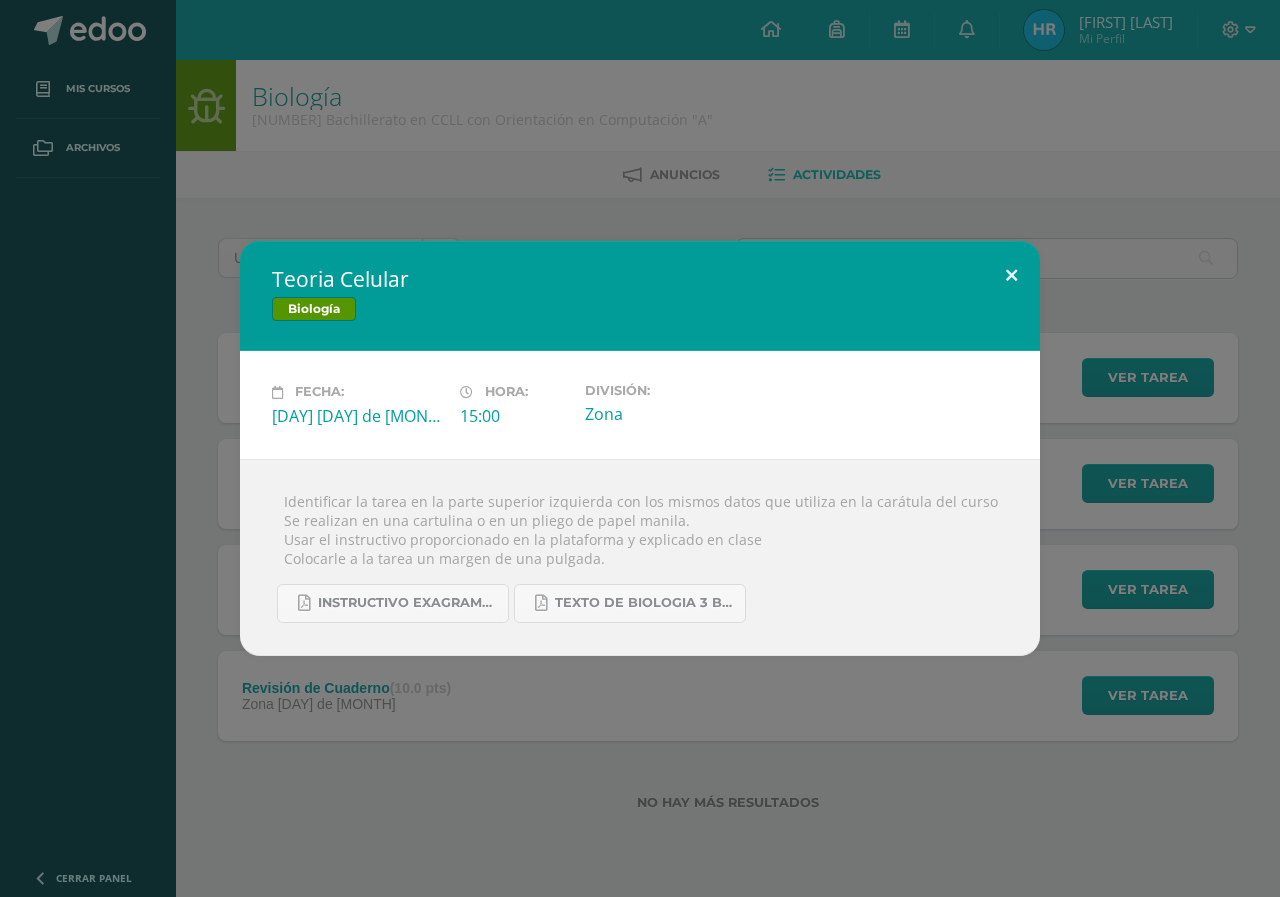 click at bounding box center (1011, 275) 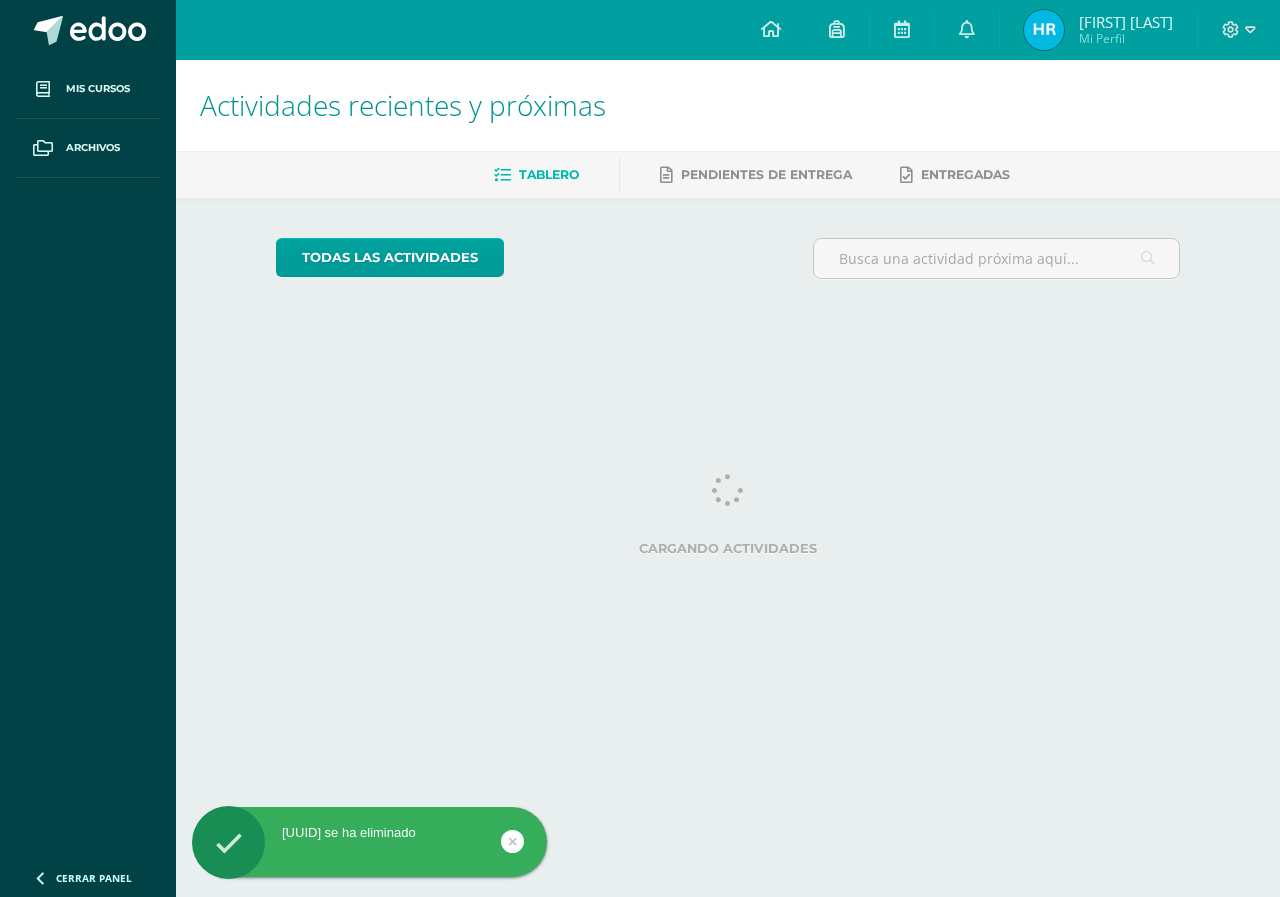scroll, scrollTop: 0, scrollLeft: 0, axis: both 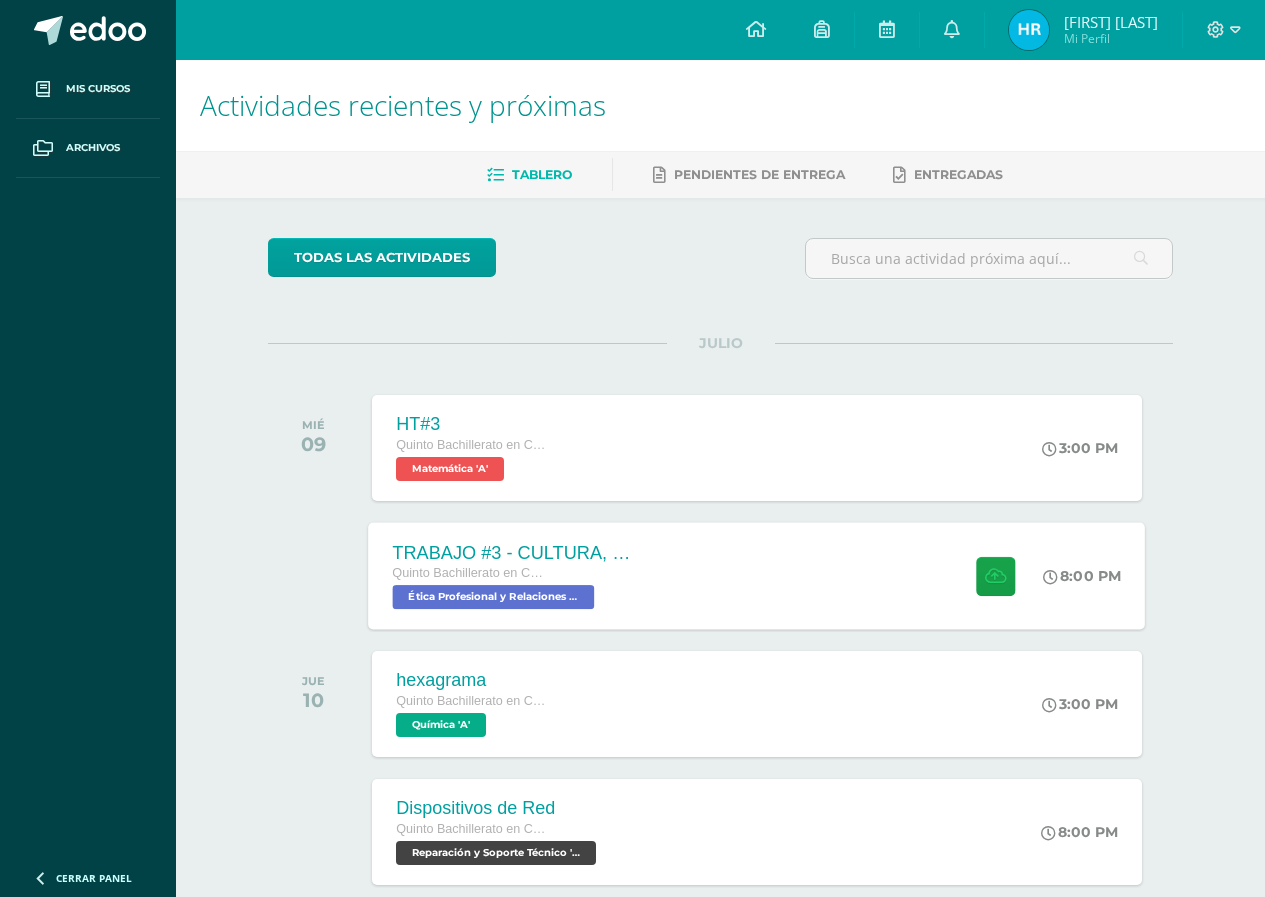 click on "Quinto Bachillerato en CCLL con Orientación en Computación" at bounding box center [469, 573] 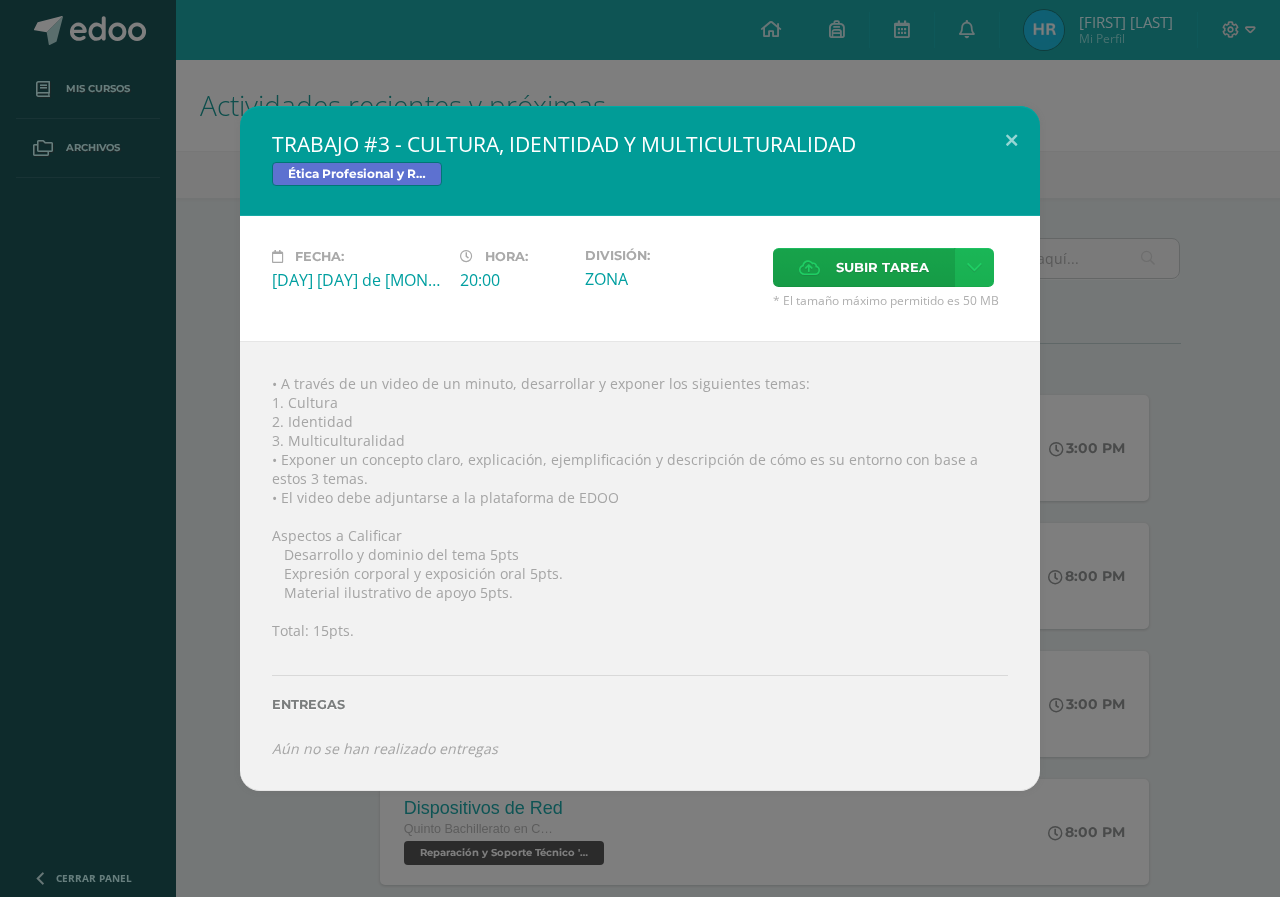 click at bounding box center (974, 267) 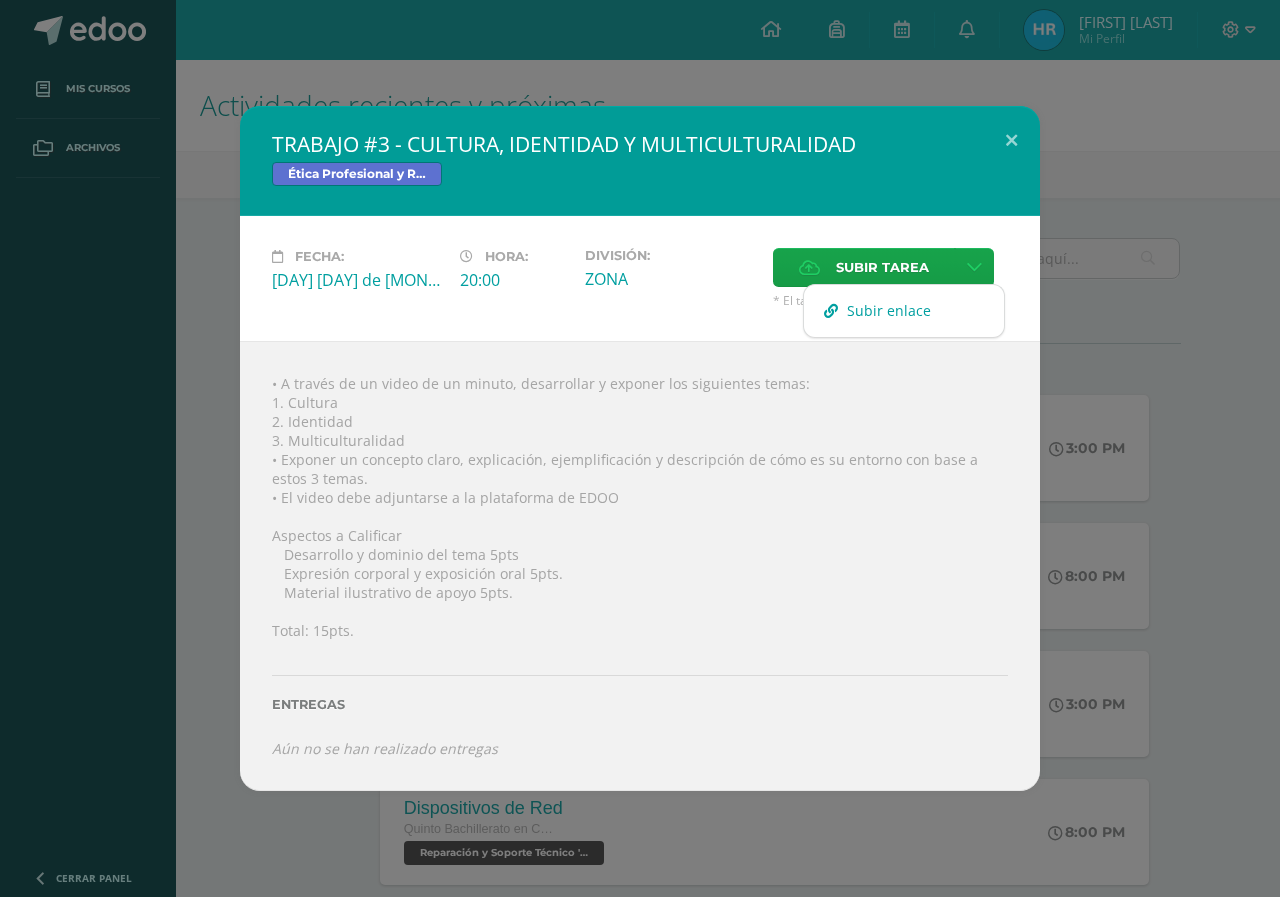 click on "Subir enlace" at bounding box center [889, 310] 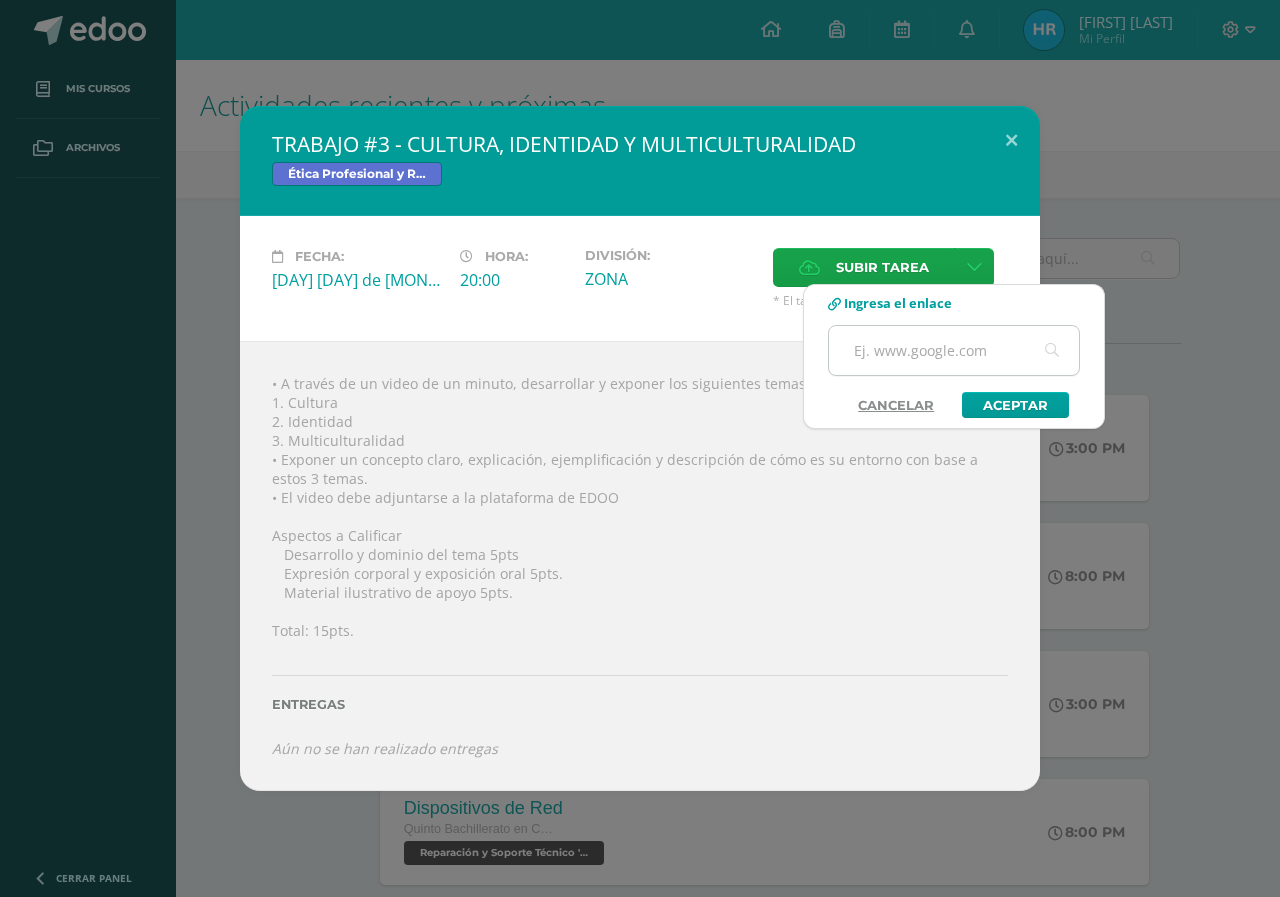 paste on "https://mega.nz/file/2k500YzY#i5Nn81EDYvOTd4L6P9YeOTUhaX850FfSF1ia7way52g" 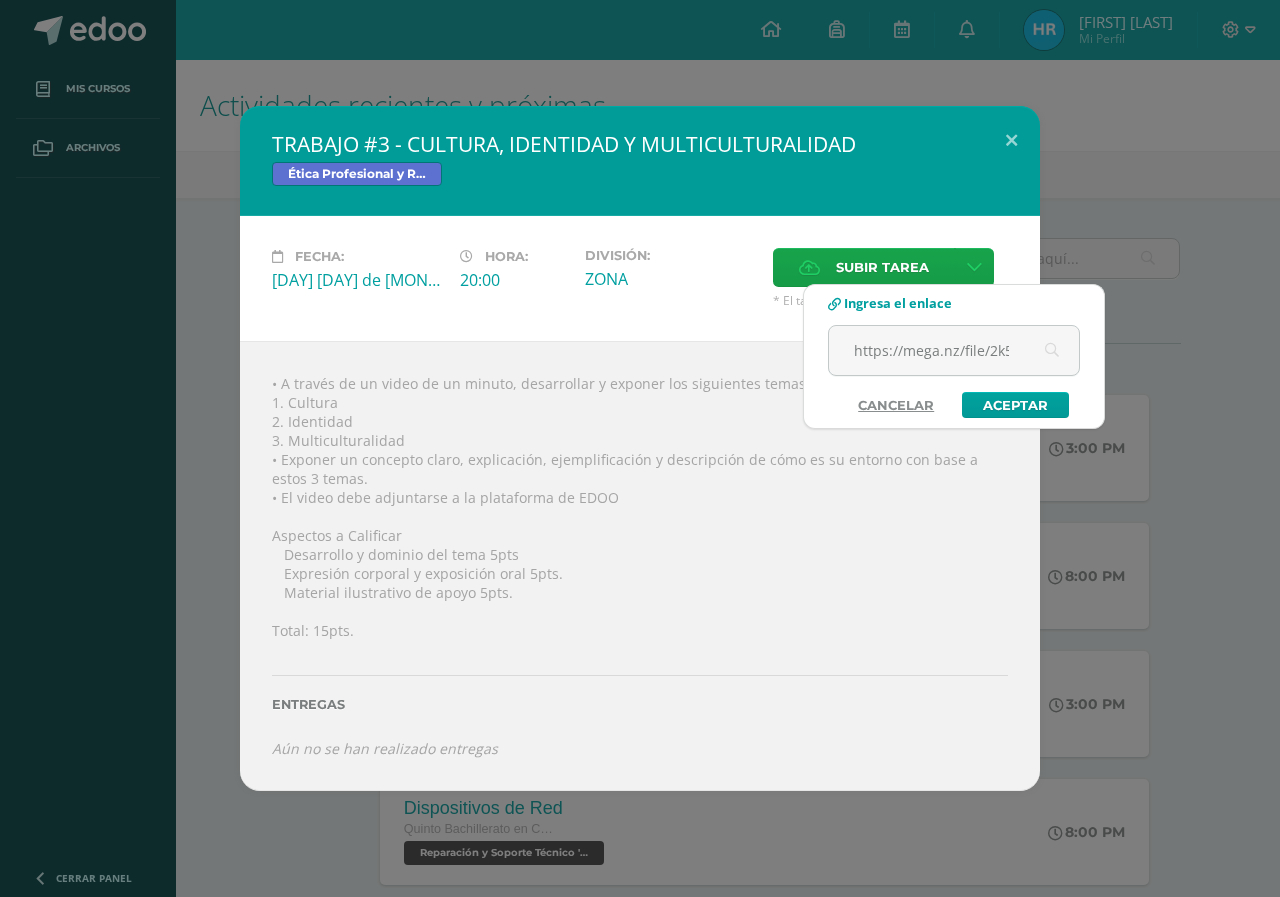 scroll, scrollTop: 0, scrollLeft: 391, axis: horizontal 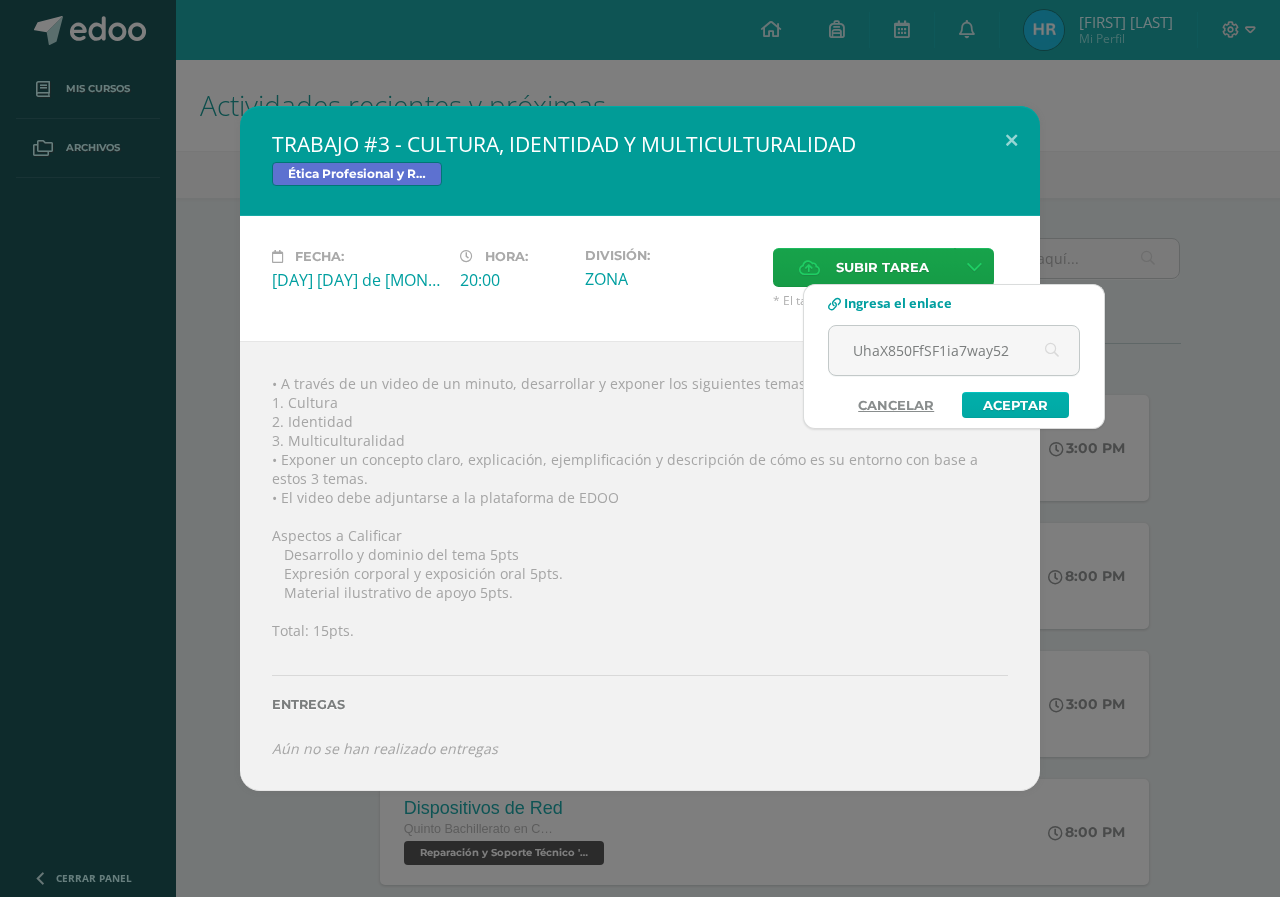 type on "https://mega.nz/file/2k500YzY#i5Nn81EDYvOTd4L6P9YeOTUhaX850FfSF1ia7way52g" 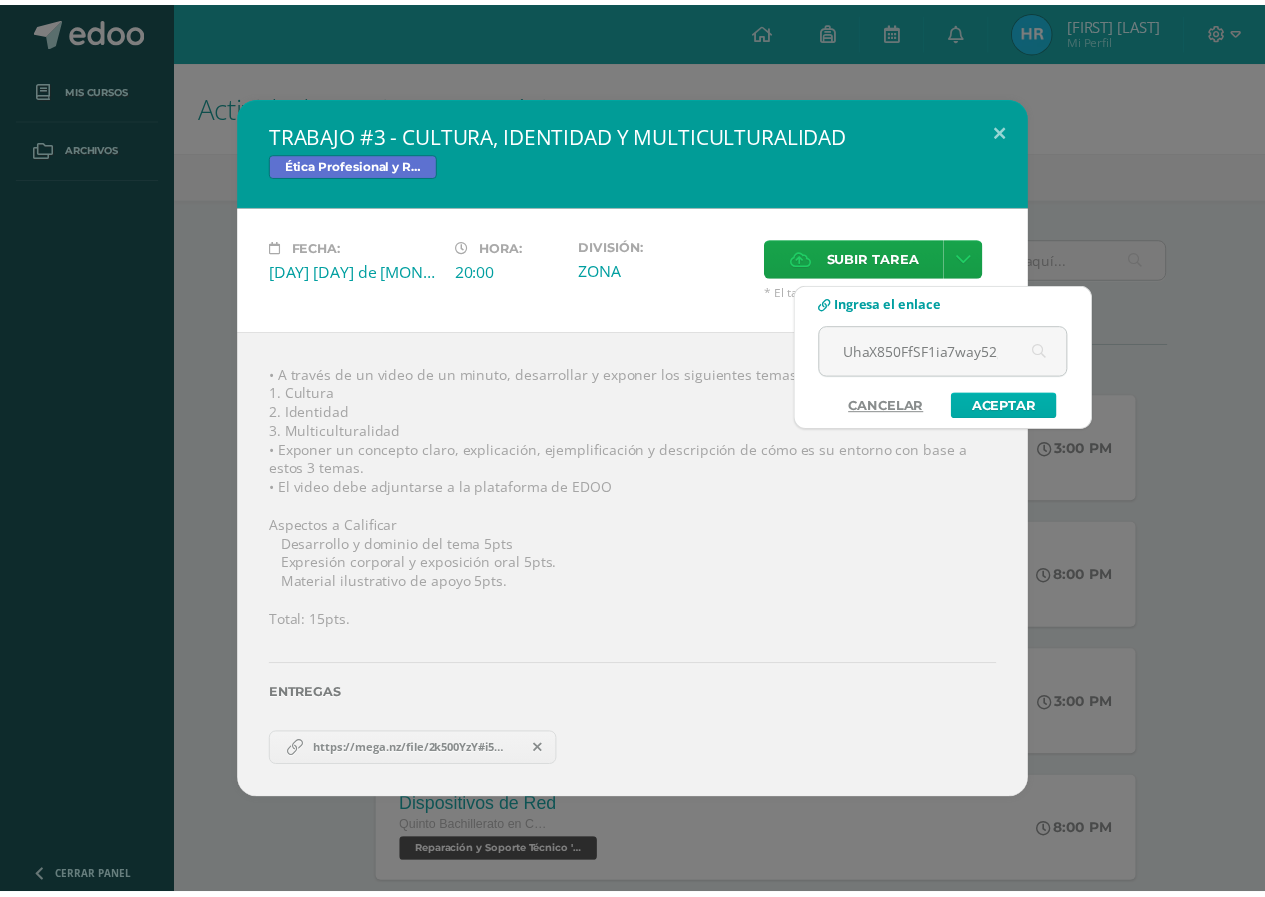 scroll, scrollTop: 0, scrollLeft: 0, axis: both 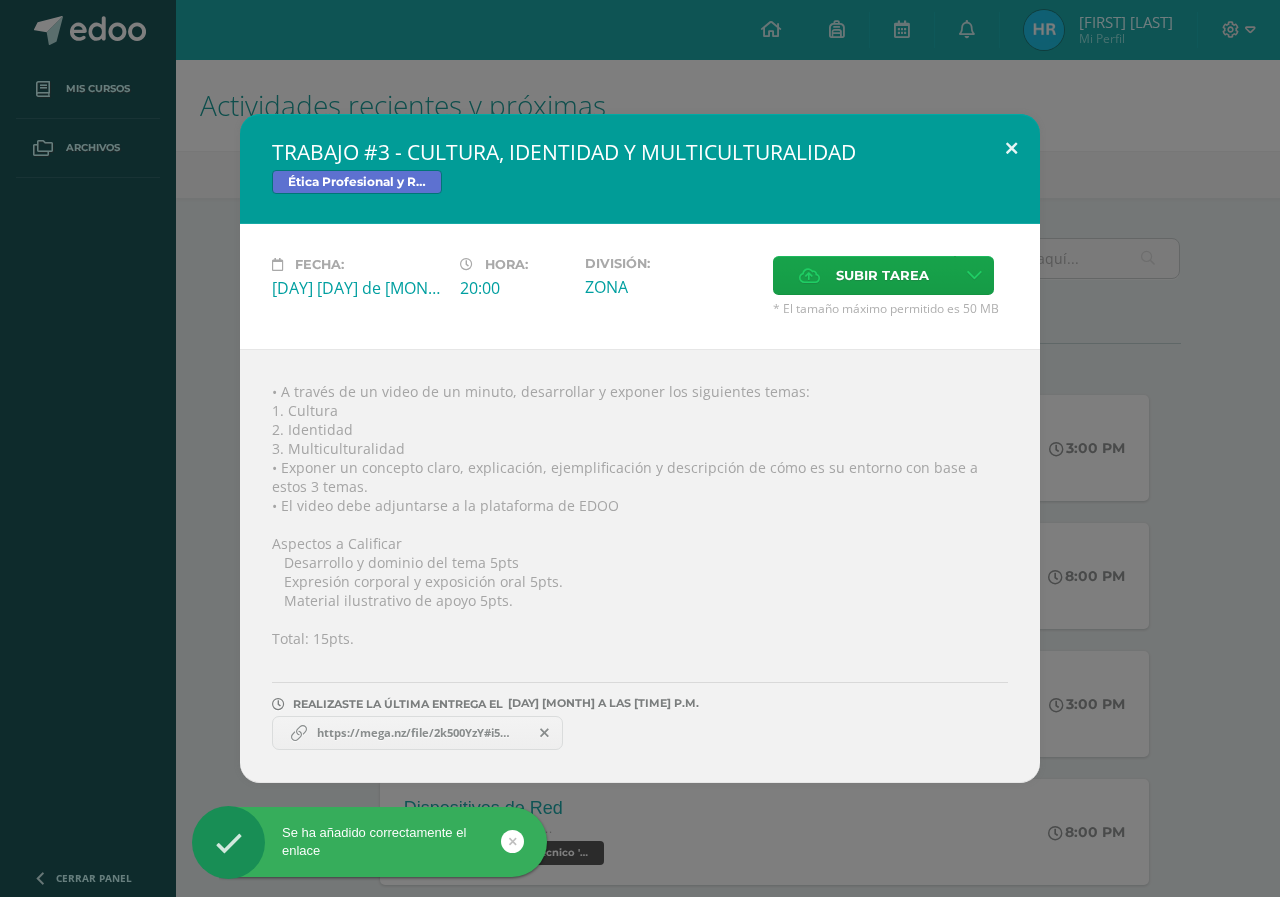 click at bounding box center (1011, 148) 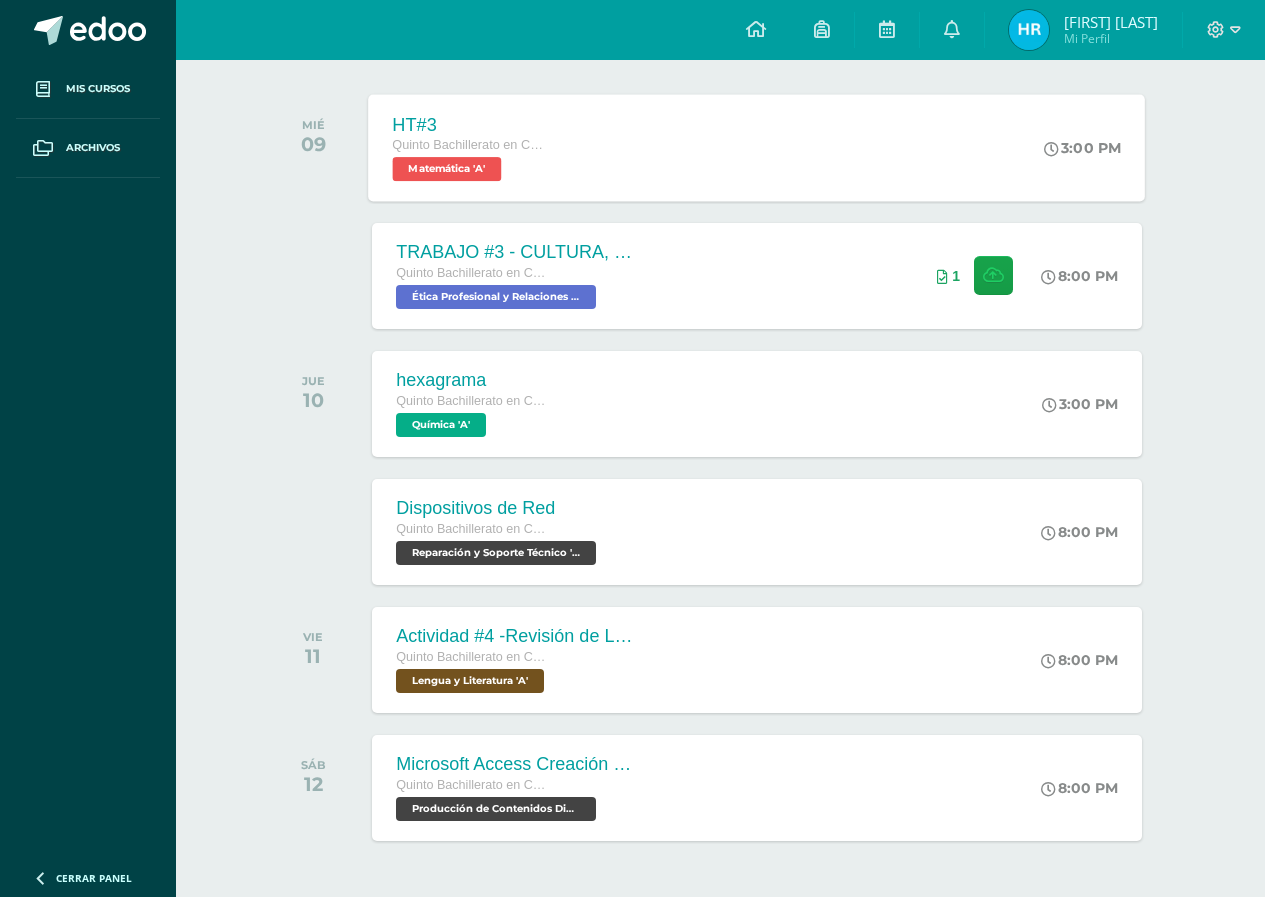 scroll, scrollTop: 370, scrollLeft: 0, axis: vertical 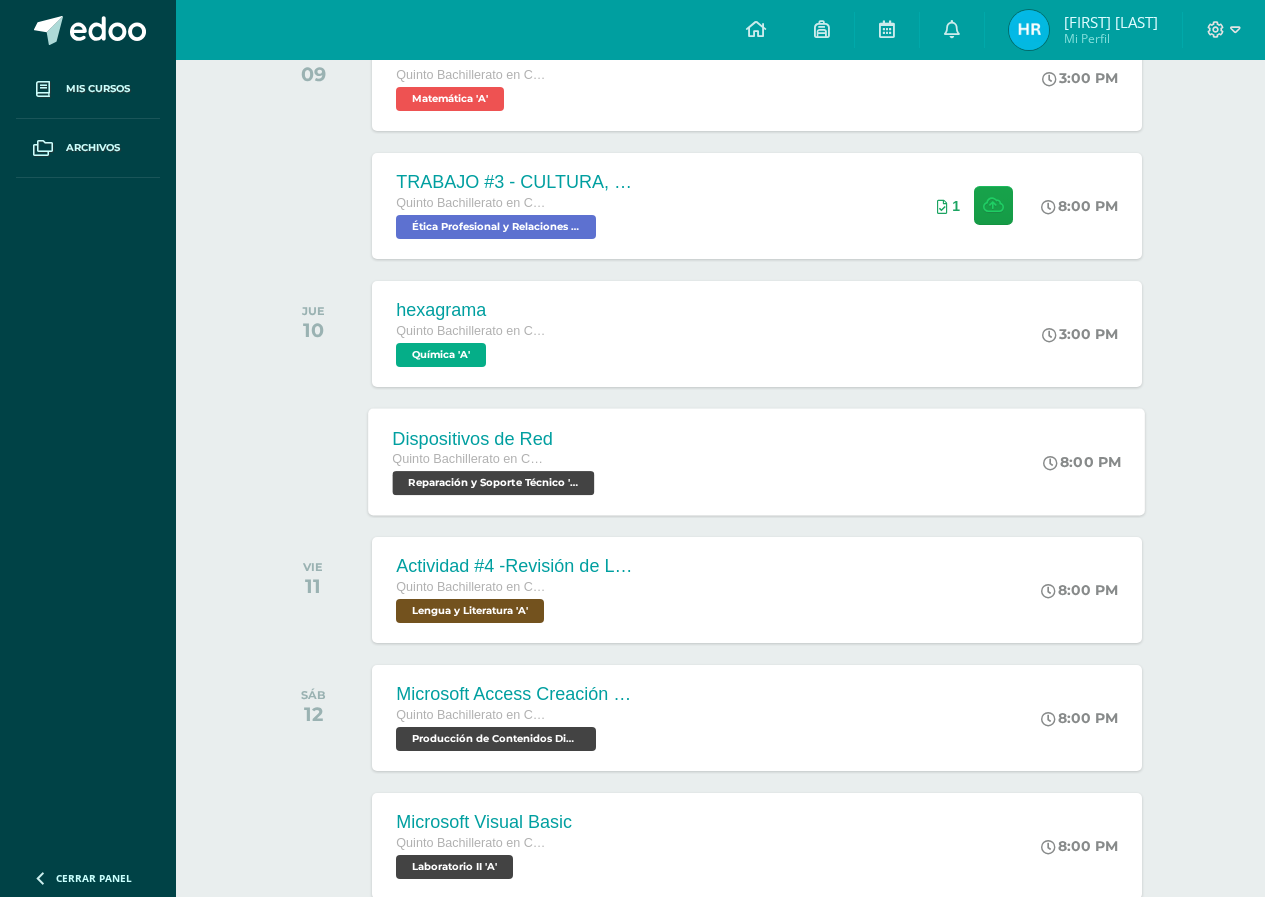 click on "Reparación y Soporte Técnico 'A'" at bounding box center [494, 483] 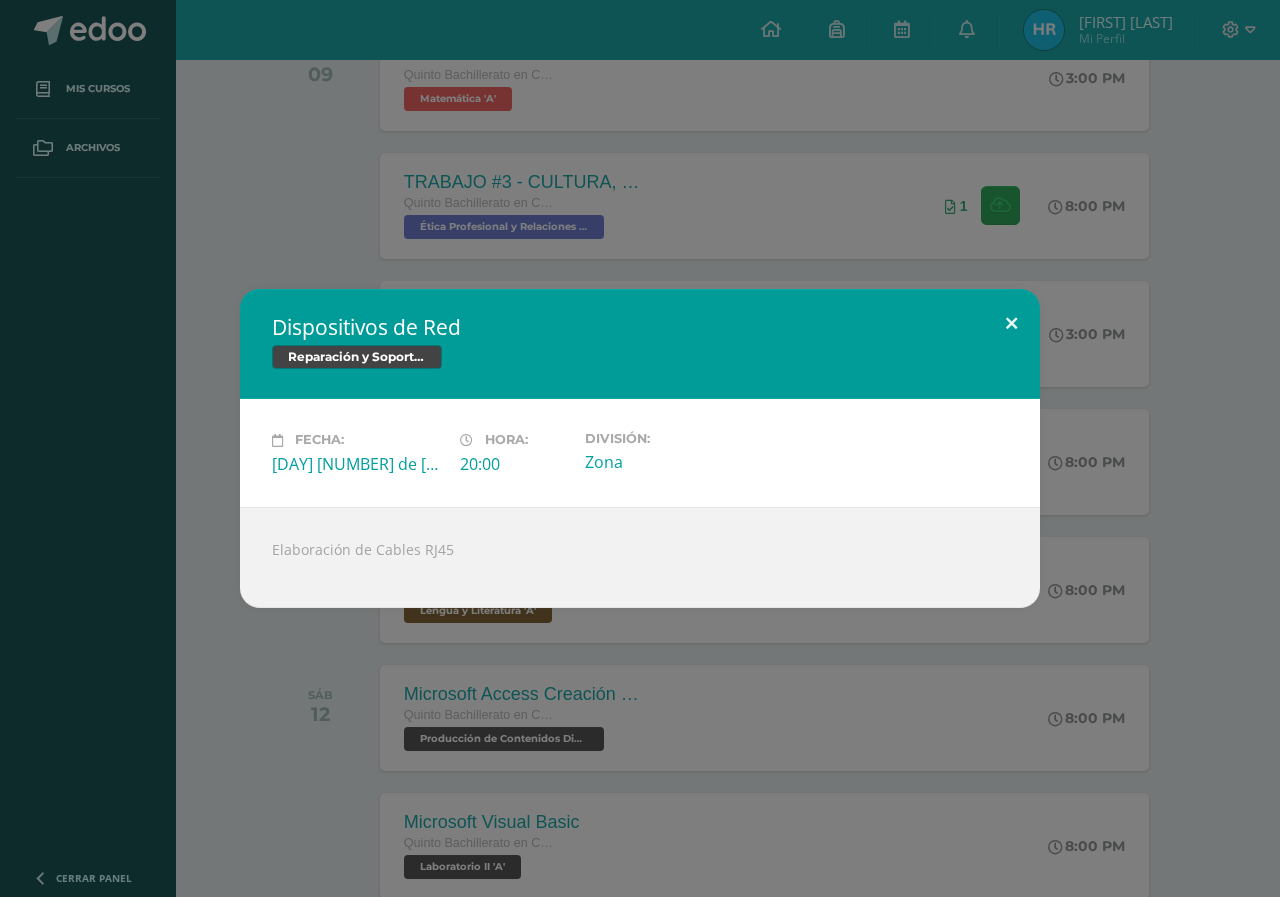 click at bounding box center [1011, 323] 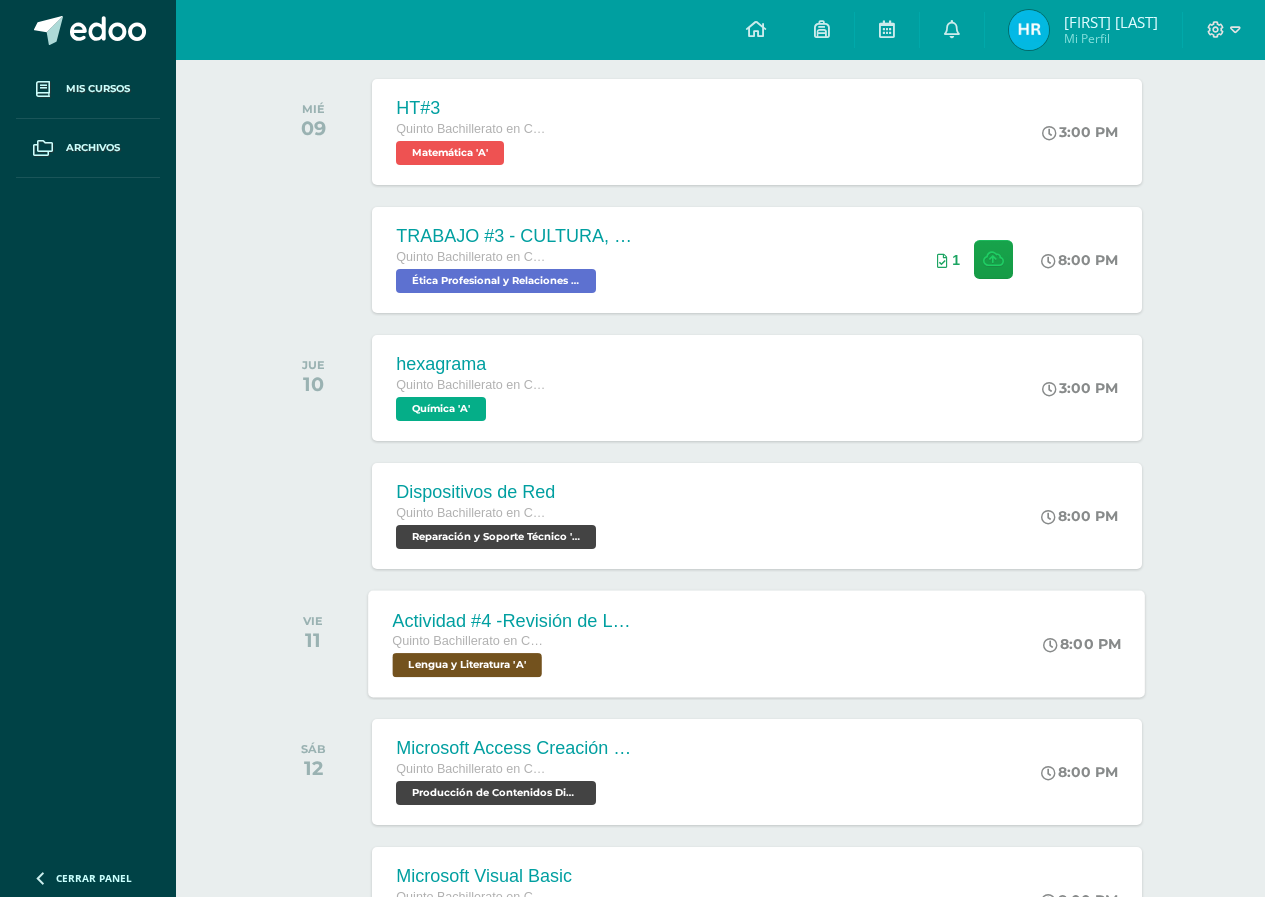 scroll, scrollTop: 300, scrollLeft: 0, axis: vertical 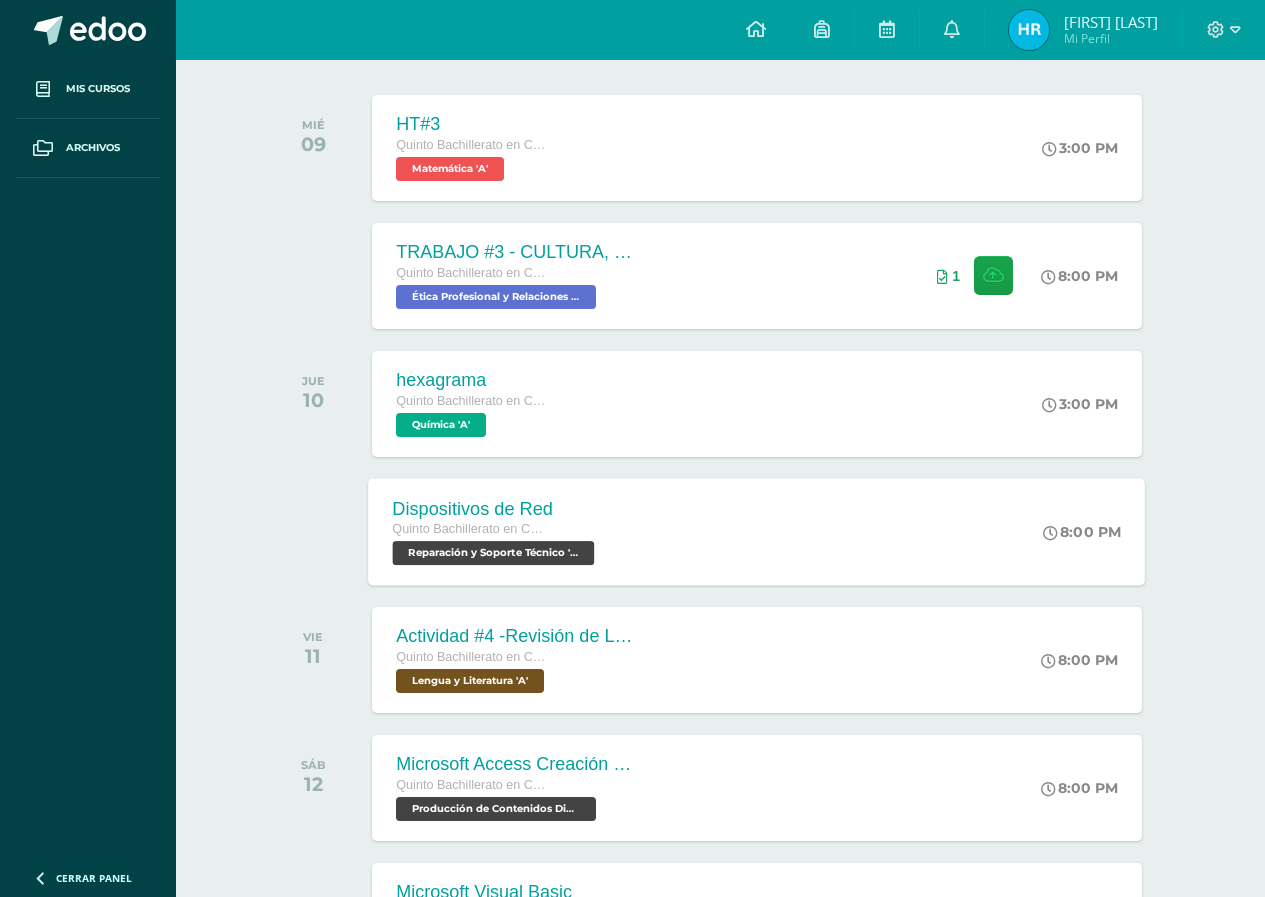 click on "Dispositivos de Red
Quinto Bachillerato en CCLL con Orientación en Computación
Reparación y Soporte Técnico 'A'" at bounding box center (496, 531) 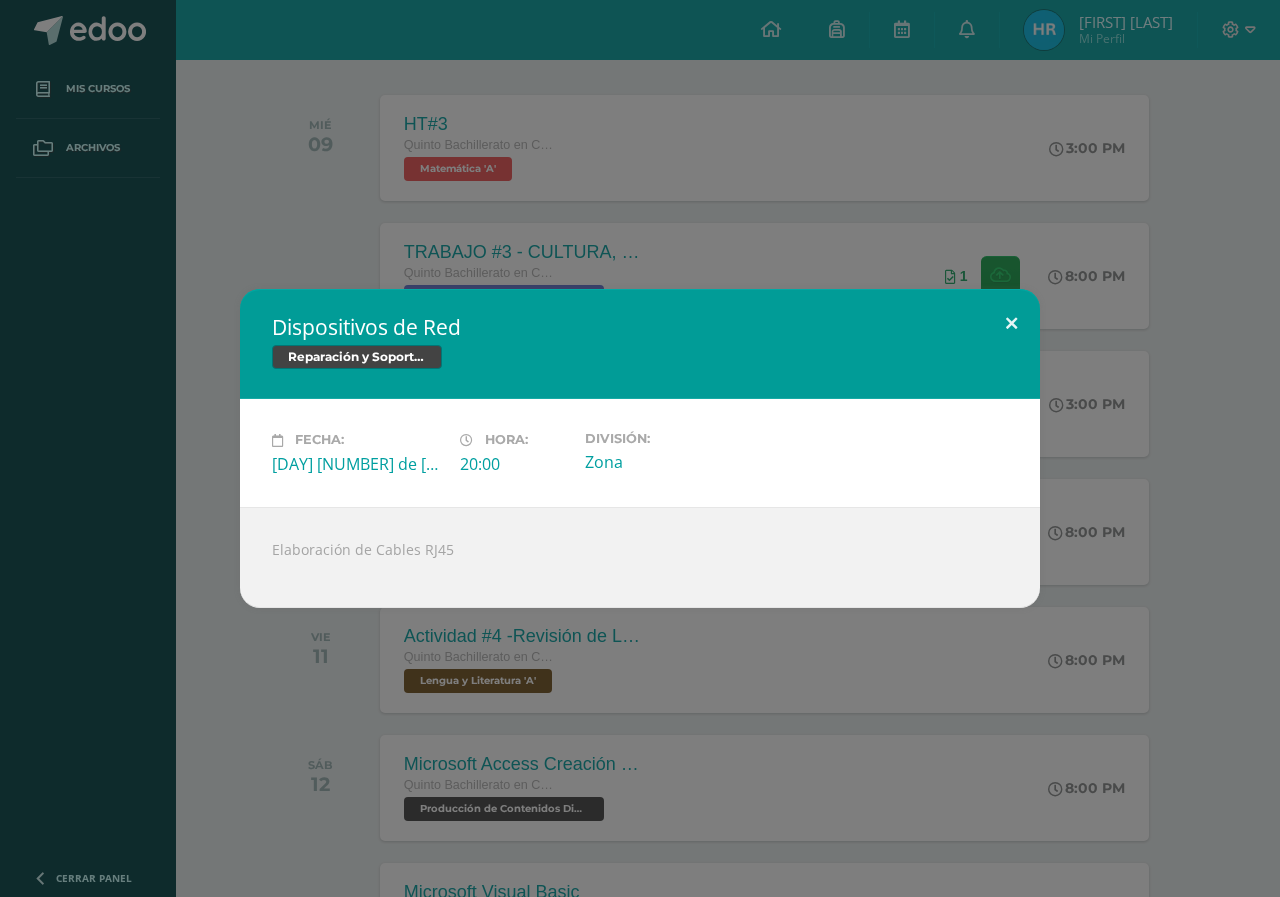 click at bounding box center [1011, 323] 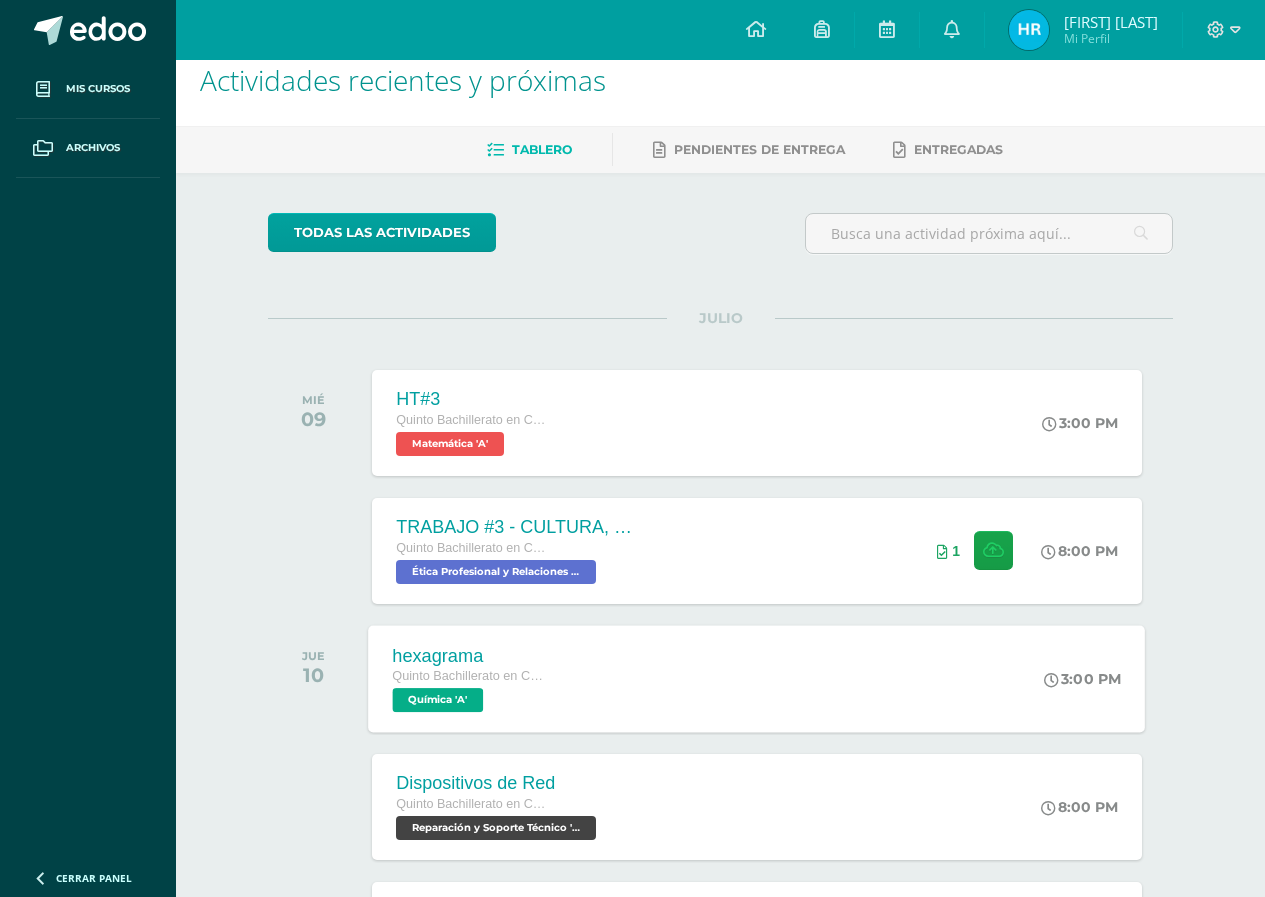 scroll, scrollTop: 0, scrollLeft: 0, axis: both 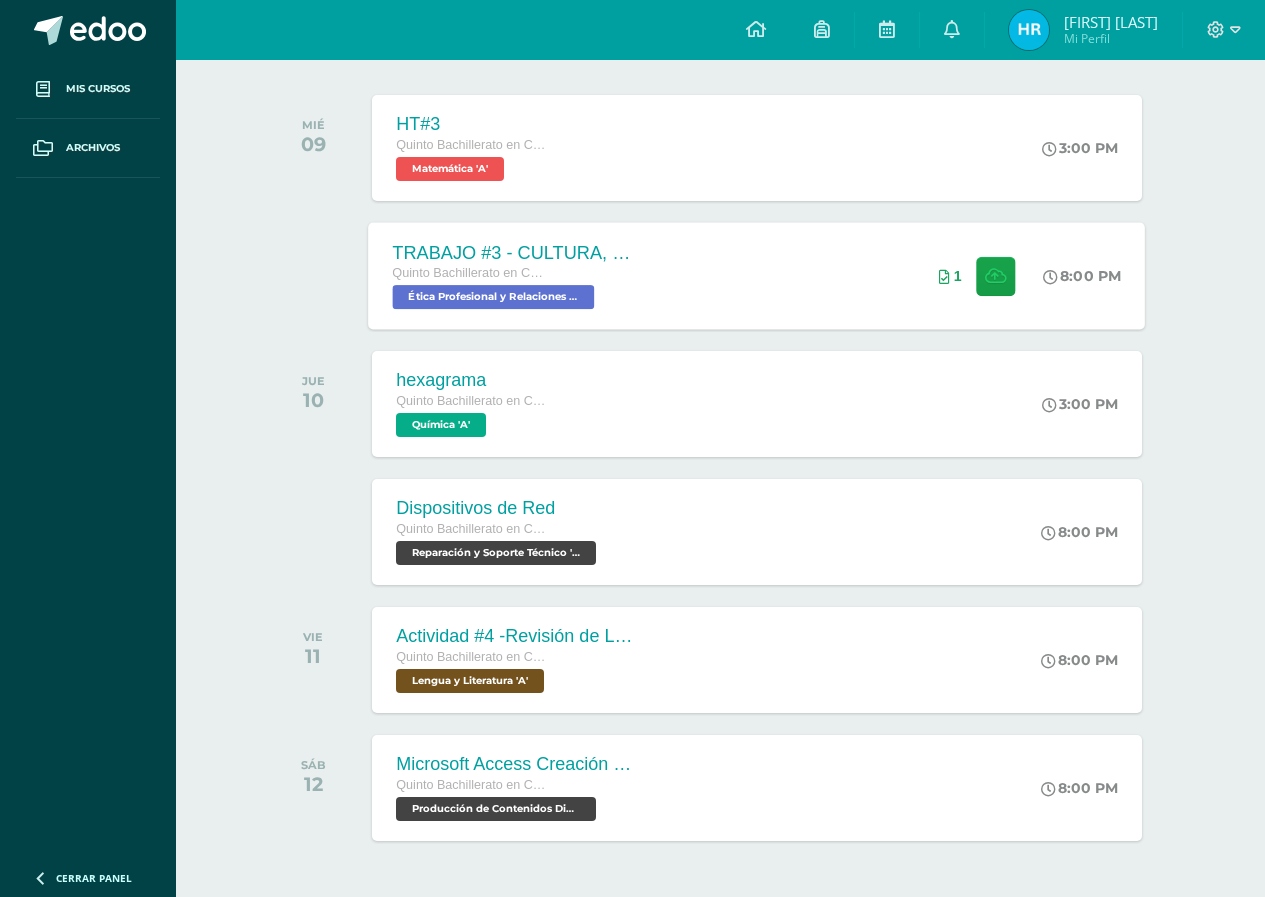 click on "Ética Profesional y Relaciones Humanas 'A'" at bounding box center (494, 297) 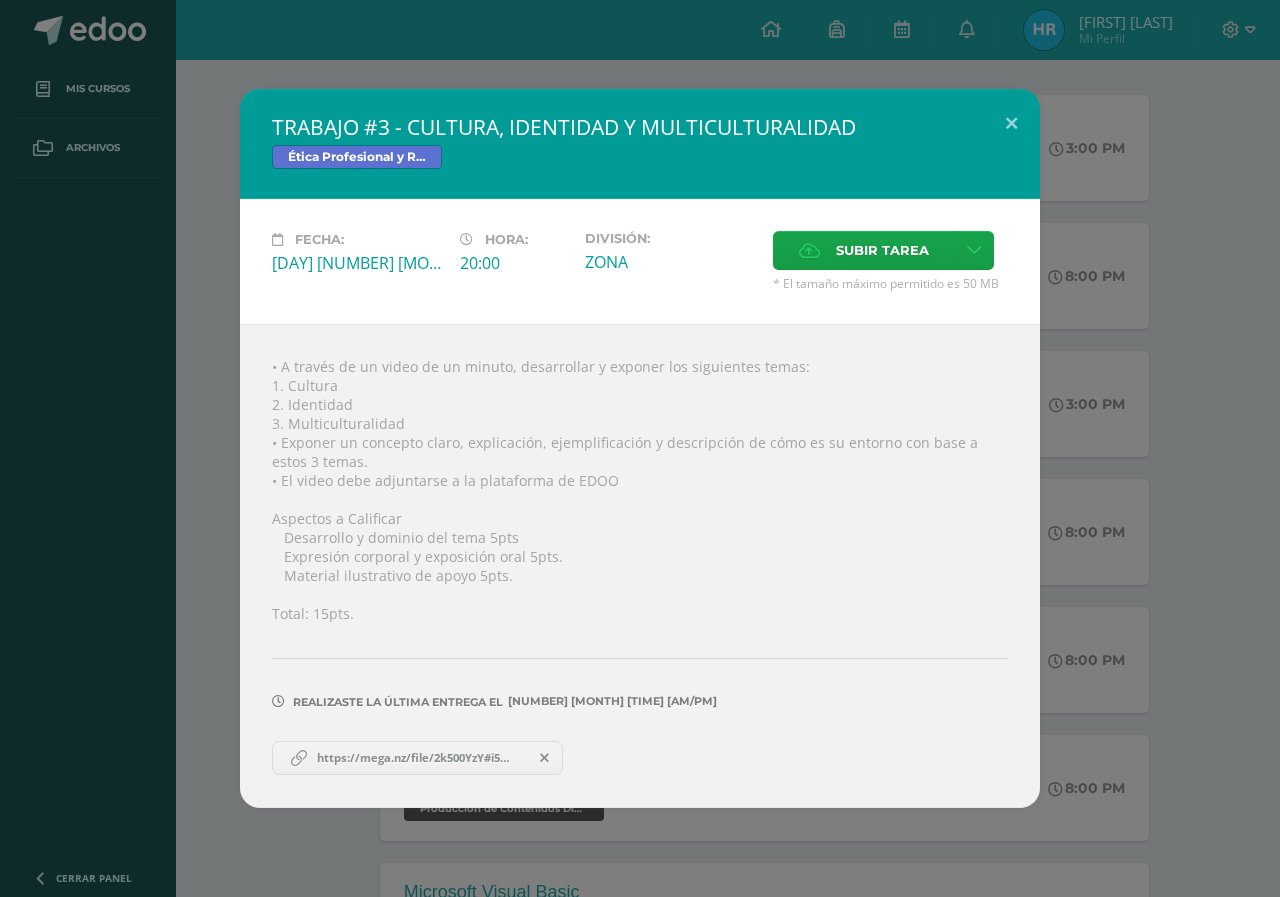 click on "https://mega.nz/file/2k500YzY#i5Nn81EDYvOTd4L6P9YeOTUhaX850FfSF1ia7way52g" at bounding box center [417, 758] 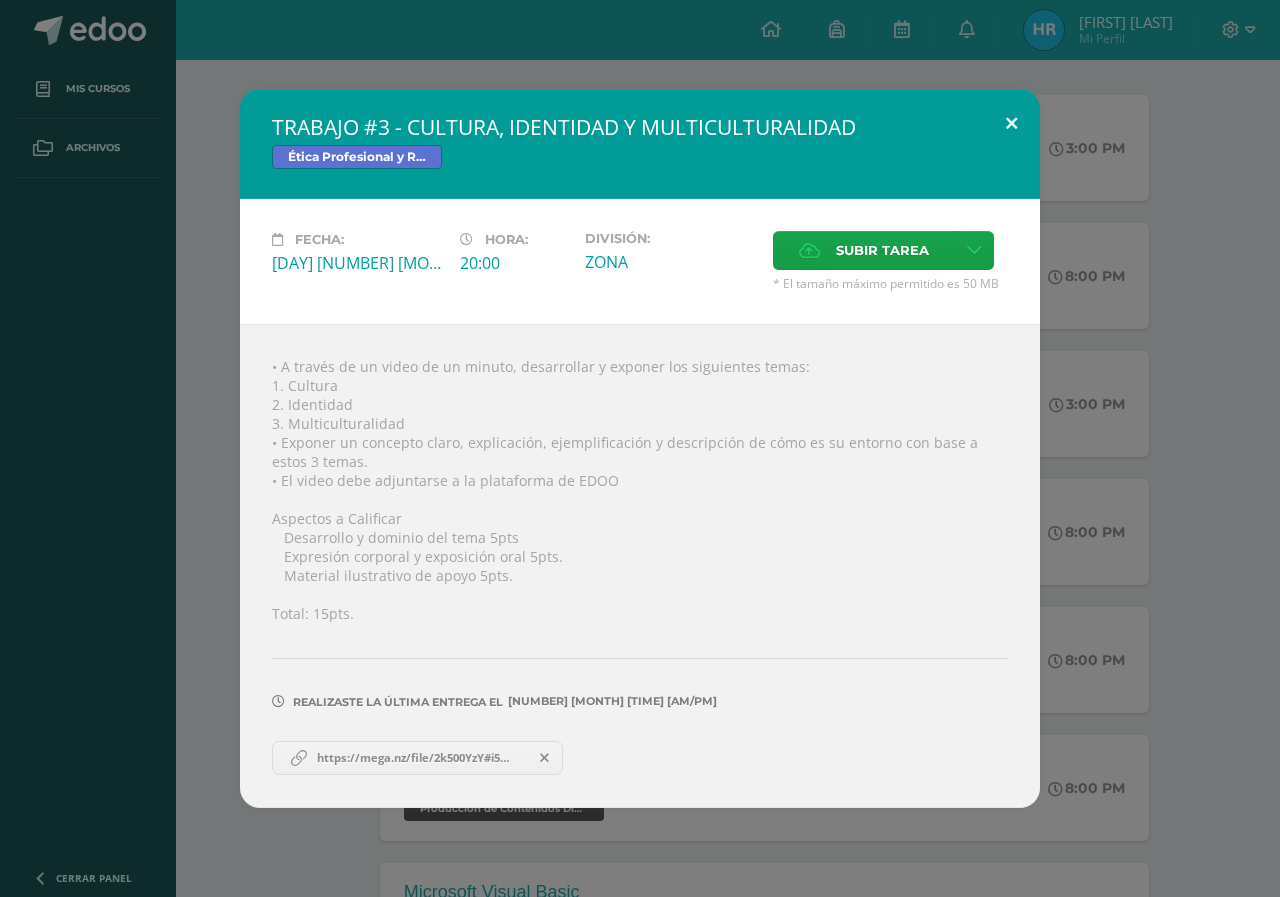 click at bounding box center (1011, 123) 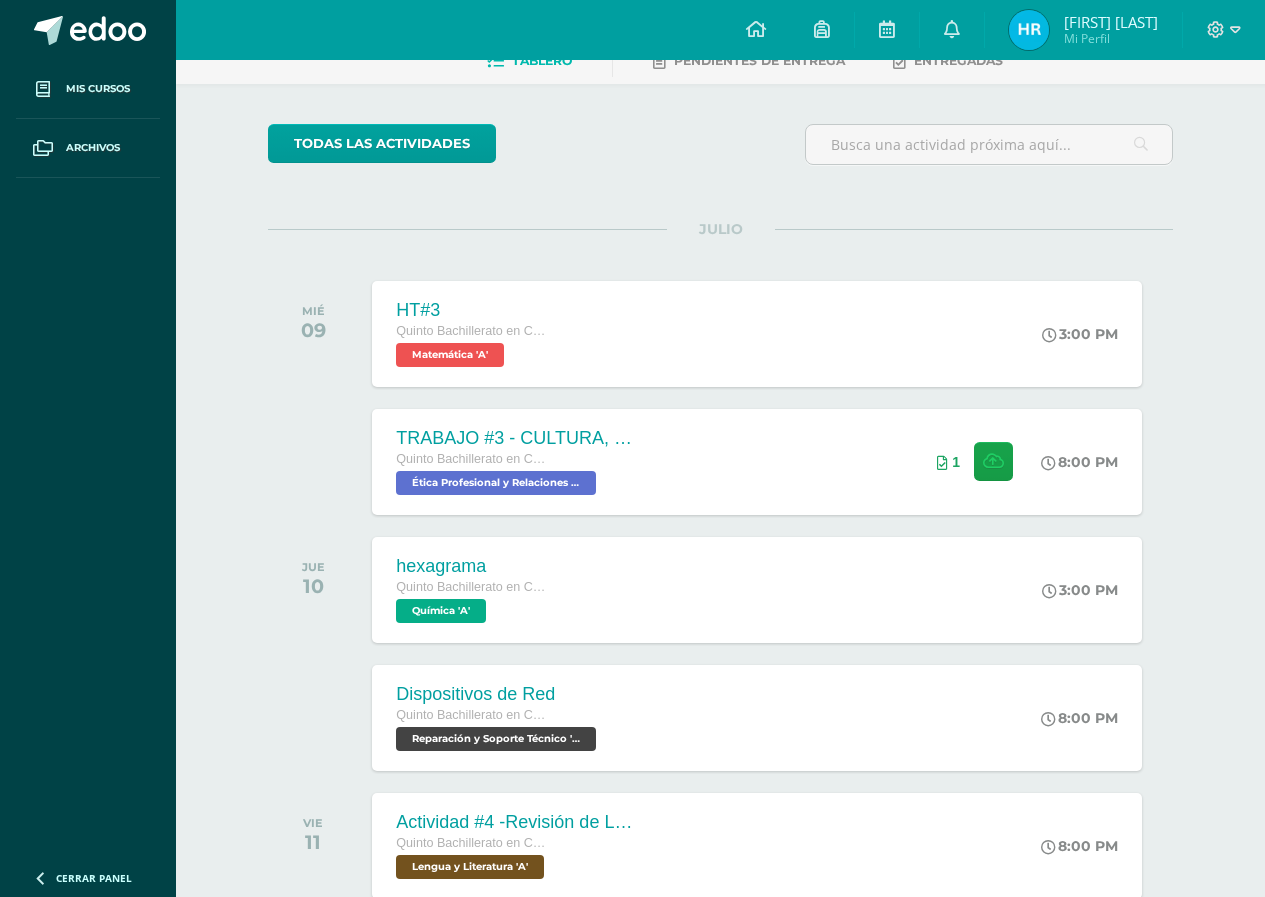 scroll, scrollTop: 0, scrollLeft: 0, axis: both 